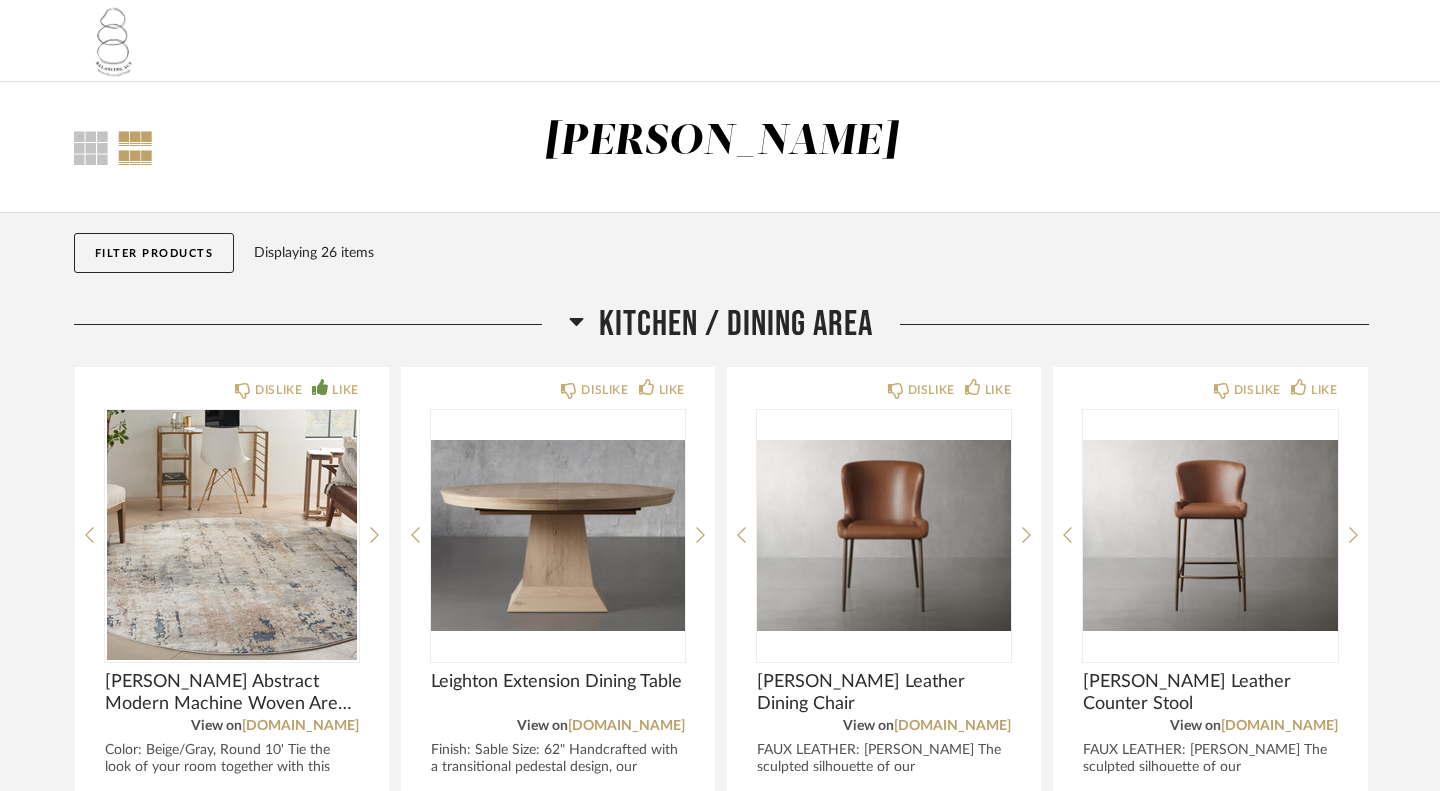 scroll, scrollTop: 0, scrollLeft: 0, axis: both 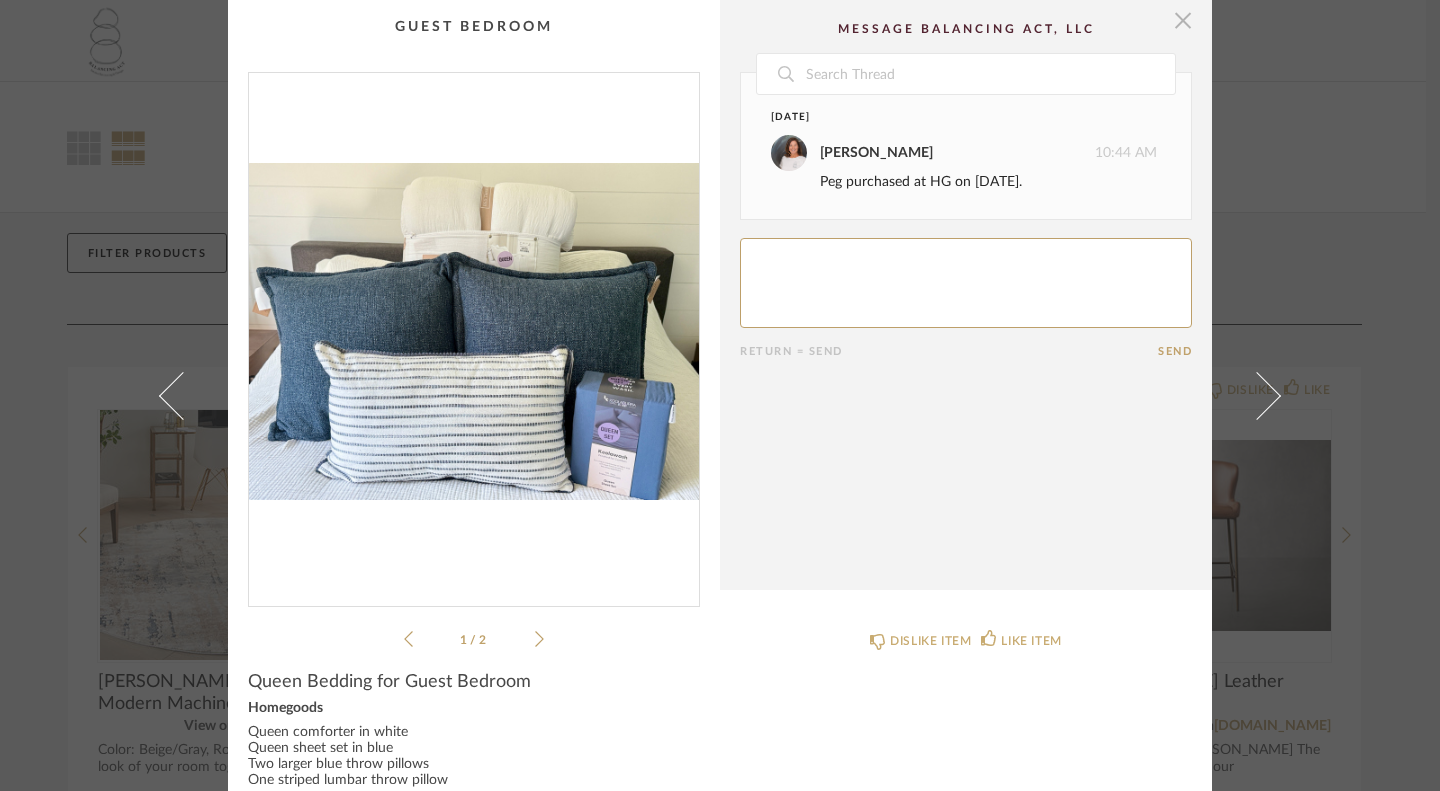 click at bounding box center [1183, 20] 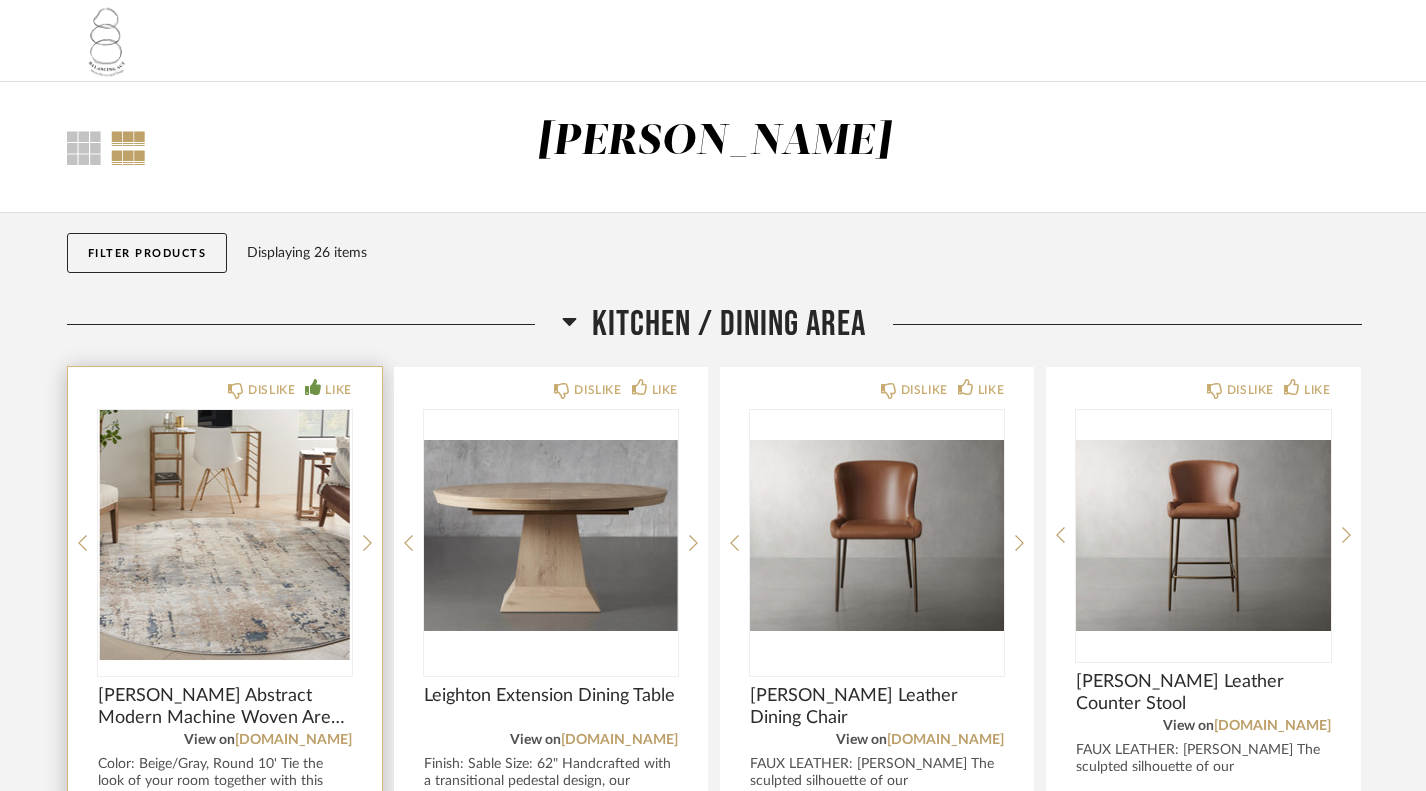 click at bounding box center [225, 535] 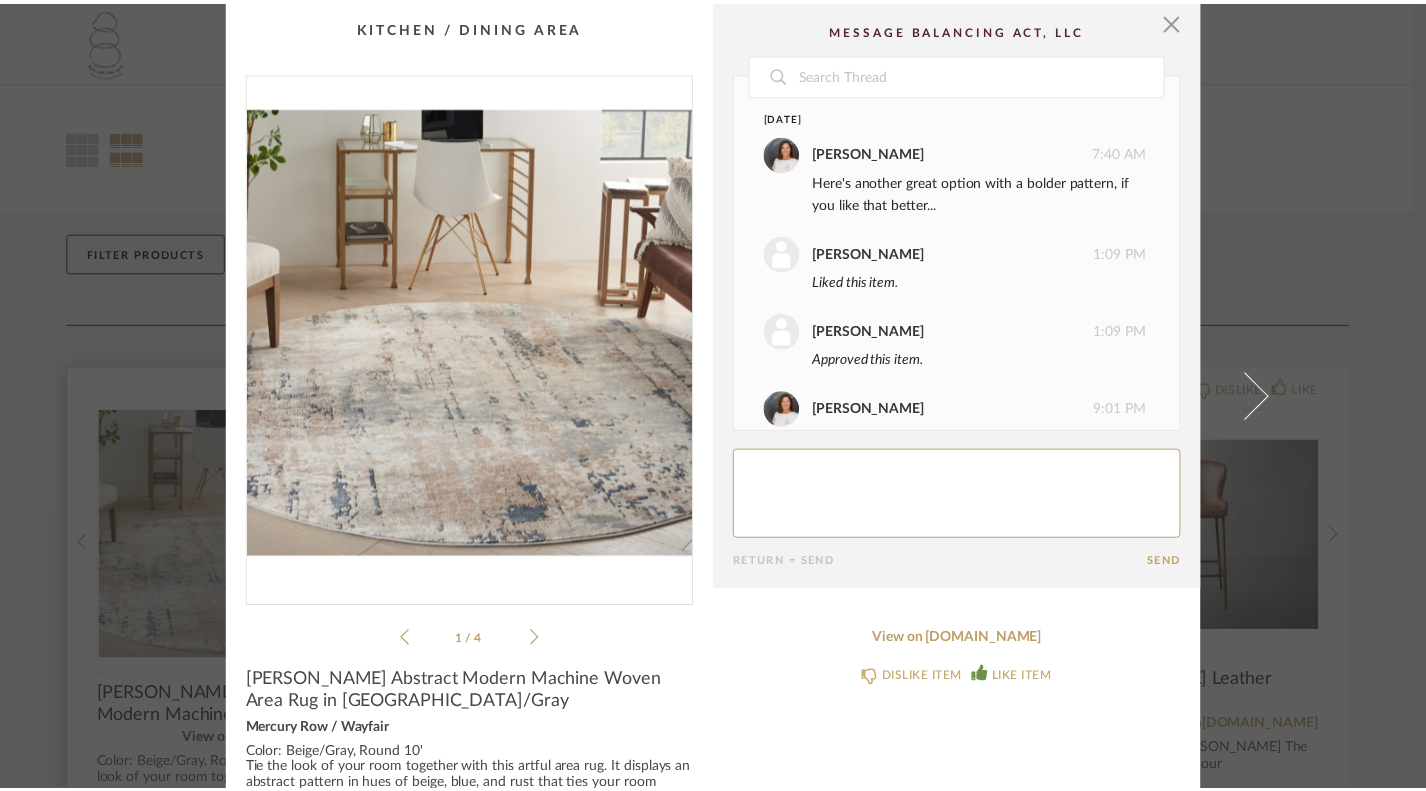 scroll, scrollTop: 154, scrollLeft: 0, axis: vertical 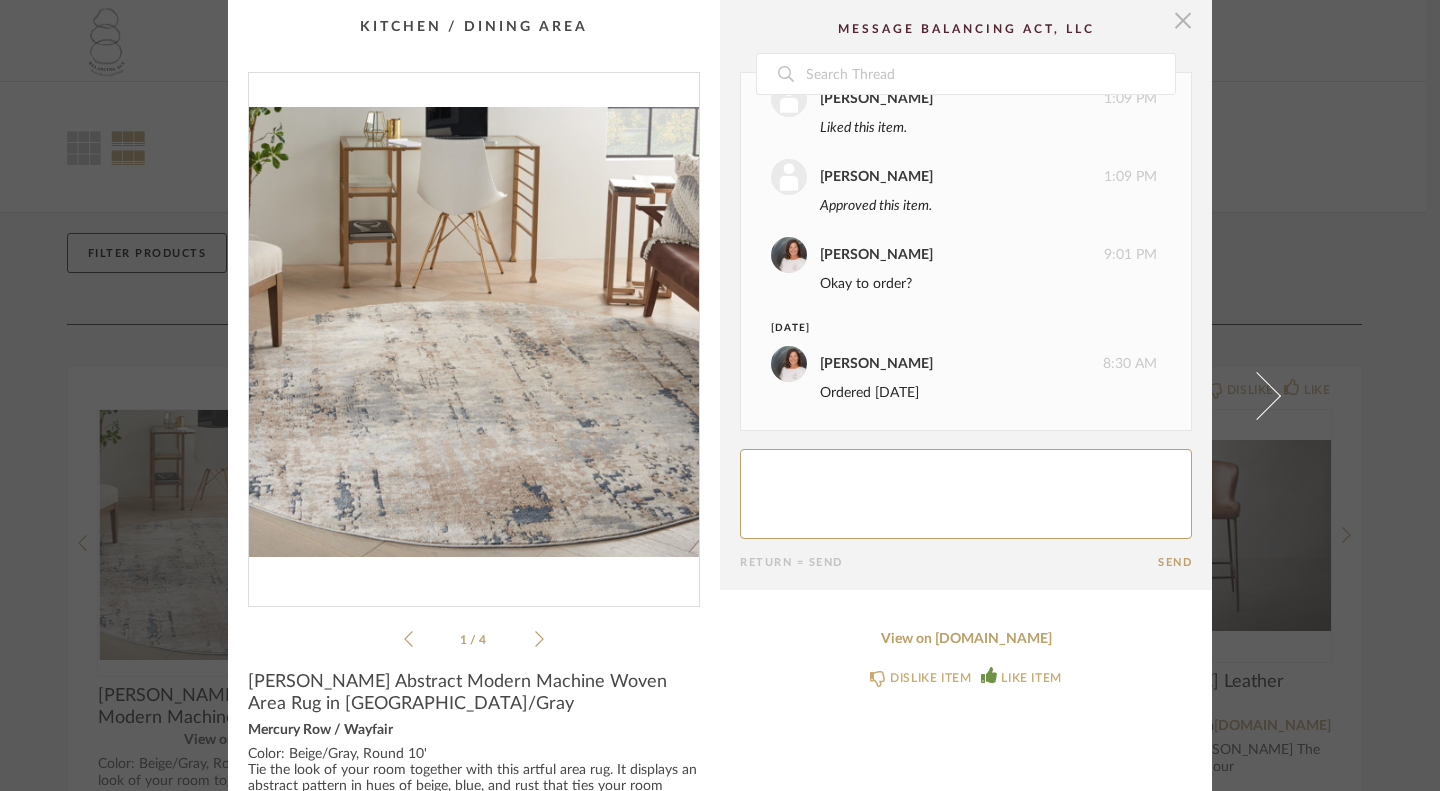 click at bounding box center [1183, 20] 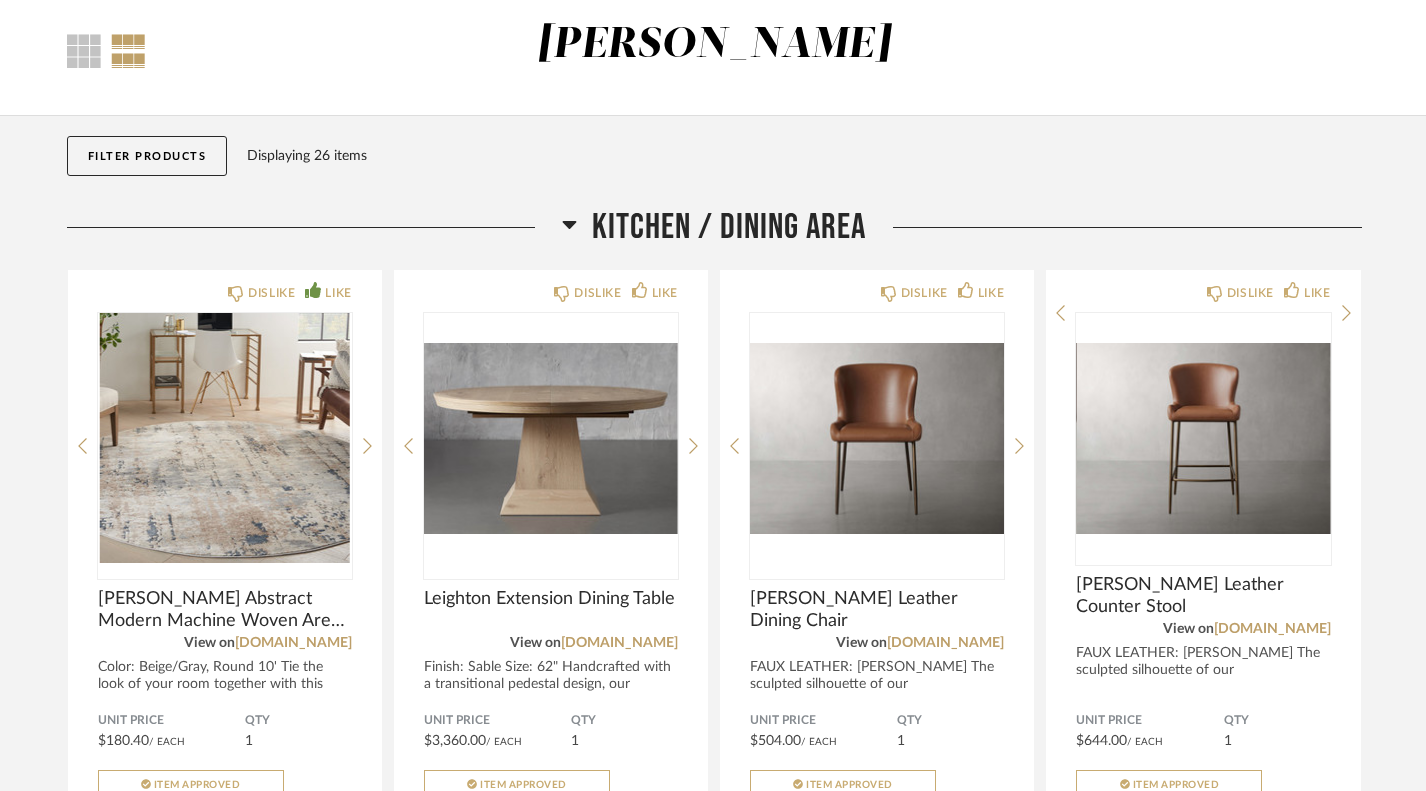 scroll, scrollTop: 215, scrollLeft: 0, axis: vertical 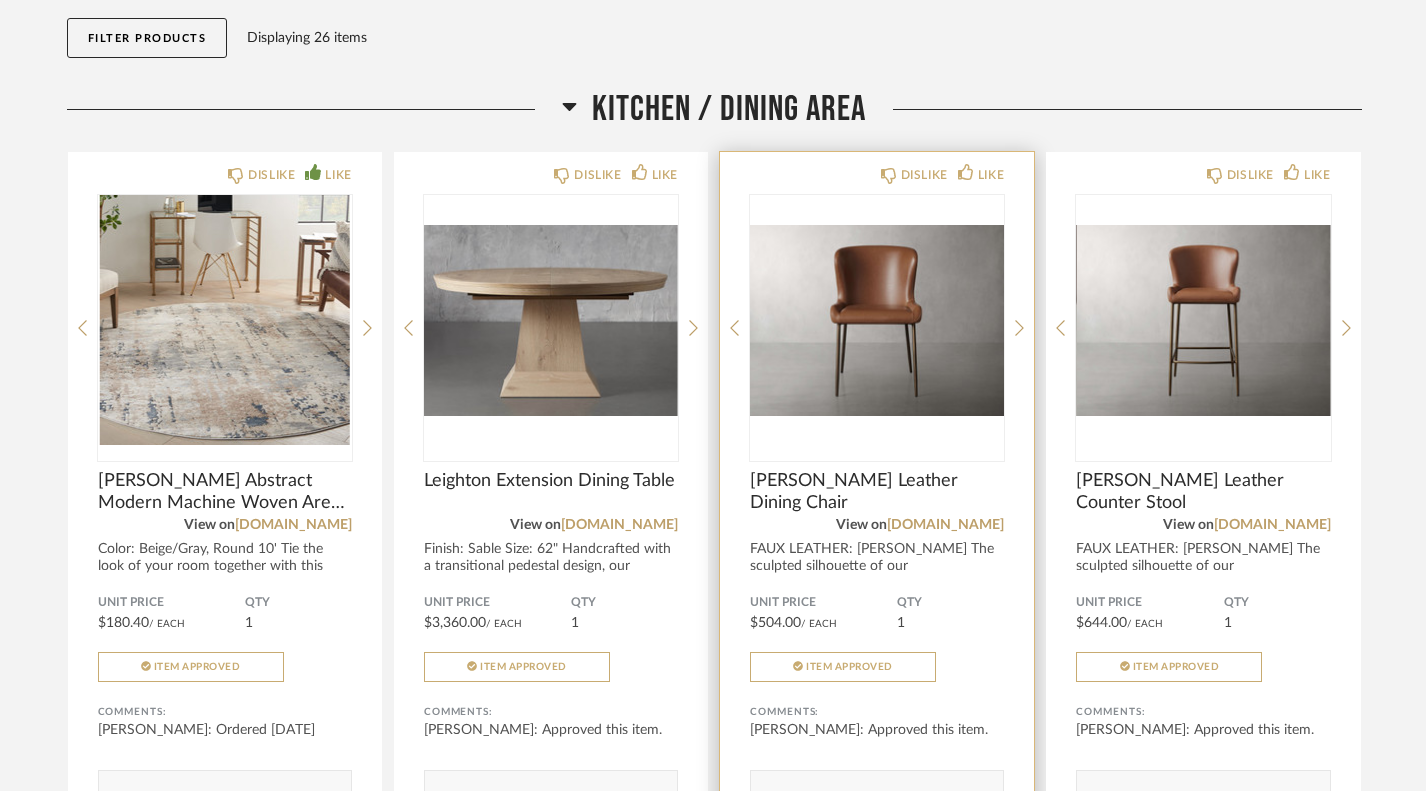 click at bounding box center (877, 320) 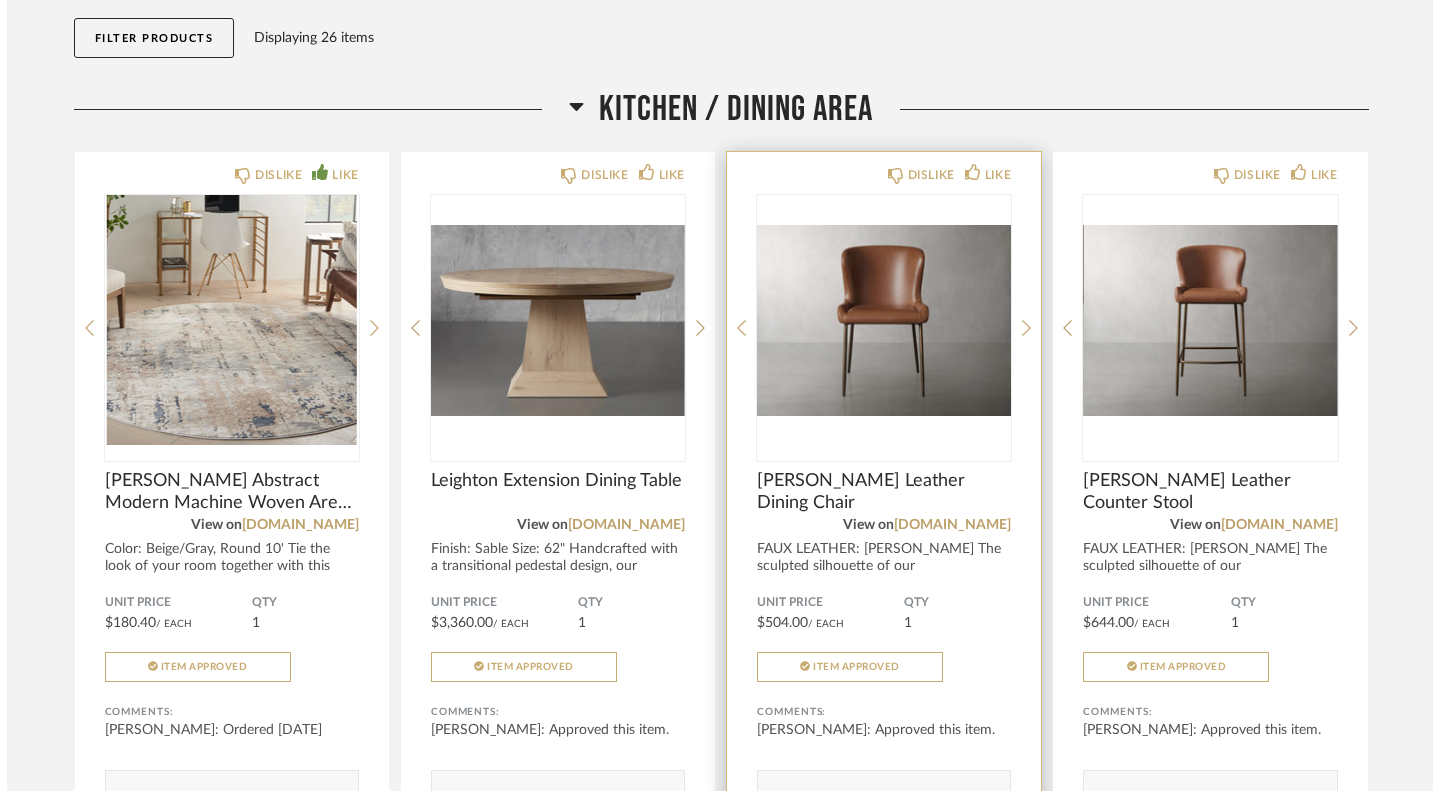 scroll, scrollTop: 0, scrollLeft: 0, axis: both 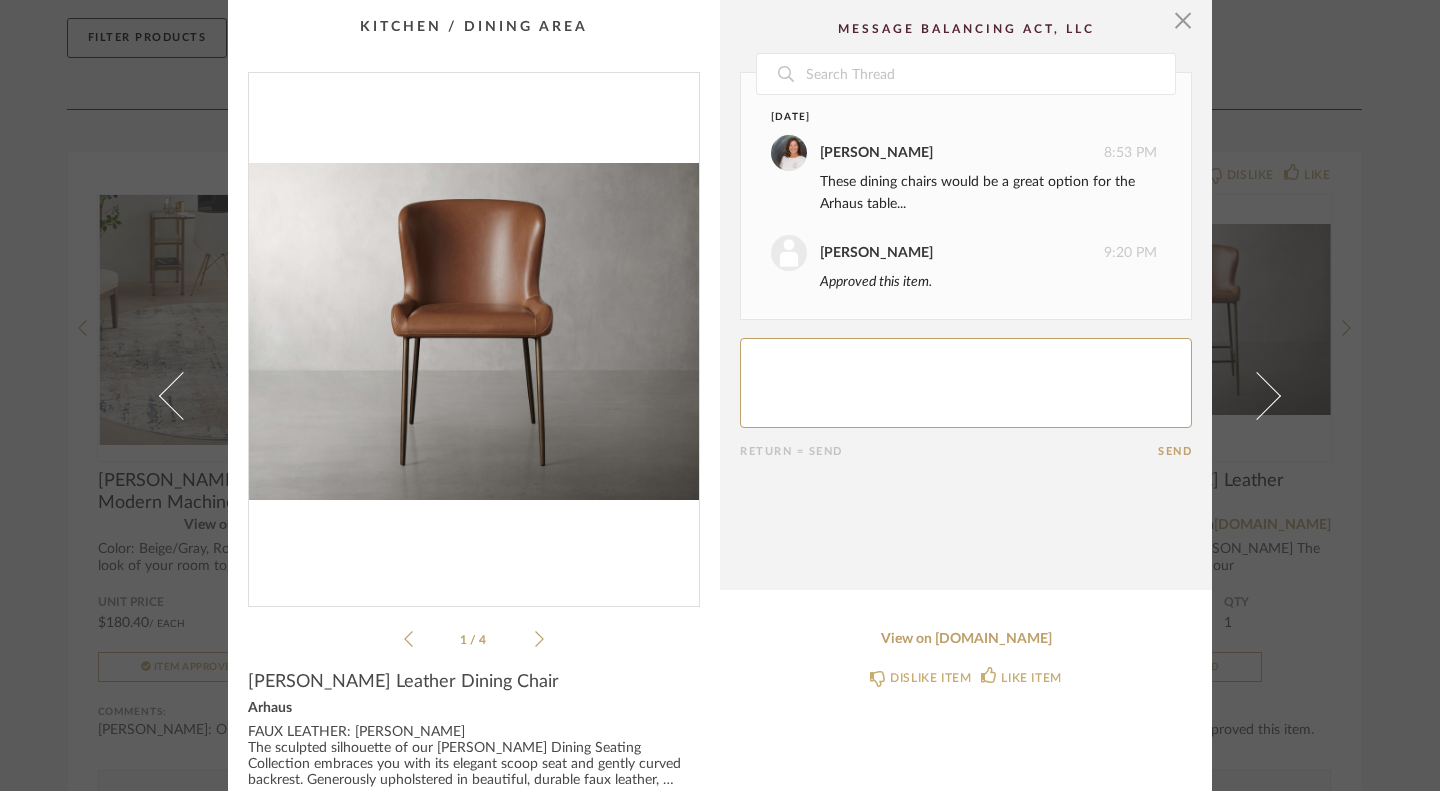 click on "Date  [DATE]  [PERSON_NAME]   8:53 PM  These dining chairs would be a great option for the Arhaus table...  [PERSON_NAME]   9:20 PM  Approved this item.      Return = Send  Send" 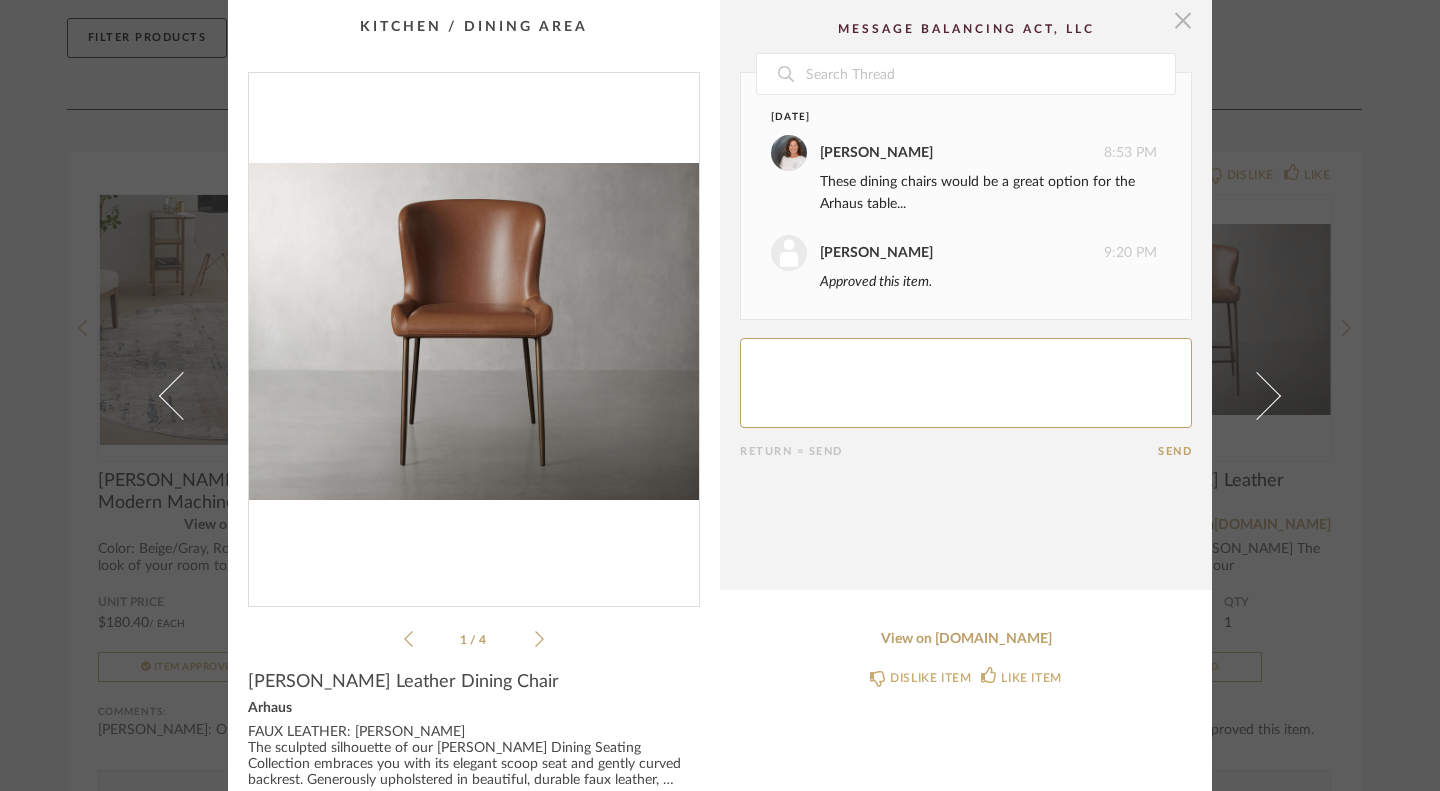 click at bounding box center [1183, 20] 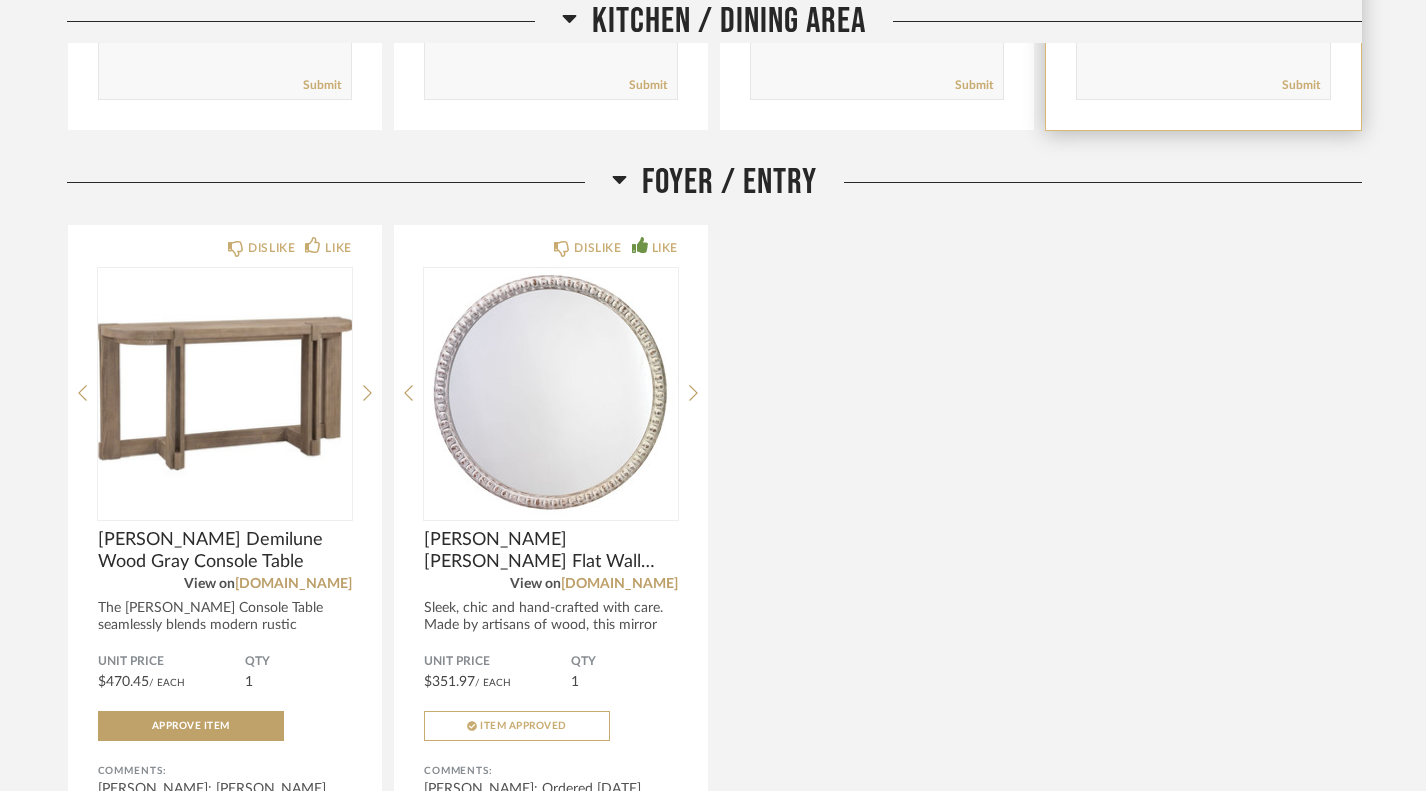 scroll, scrollTop: 954, scrollLeft: 0, axis: vertical 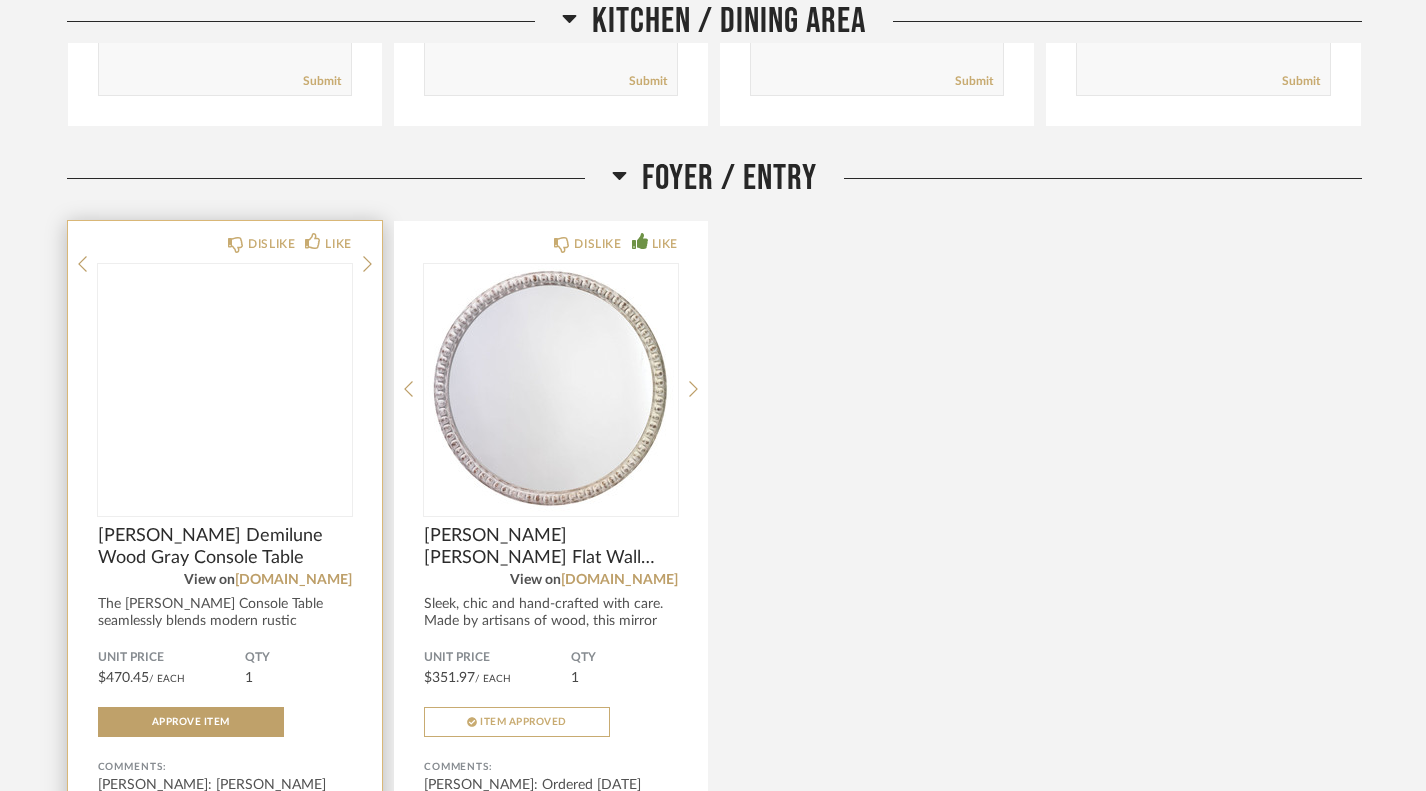 click 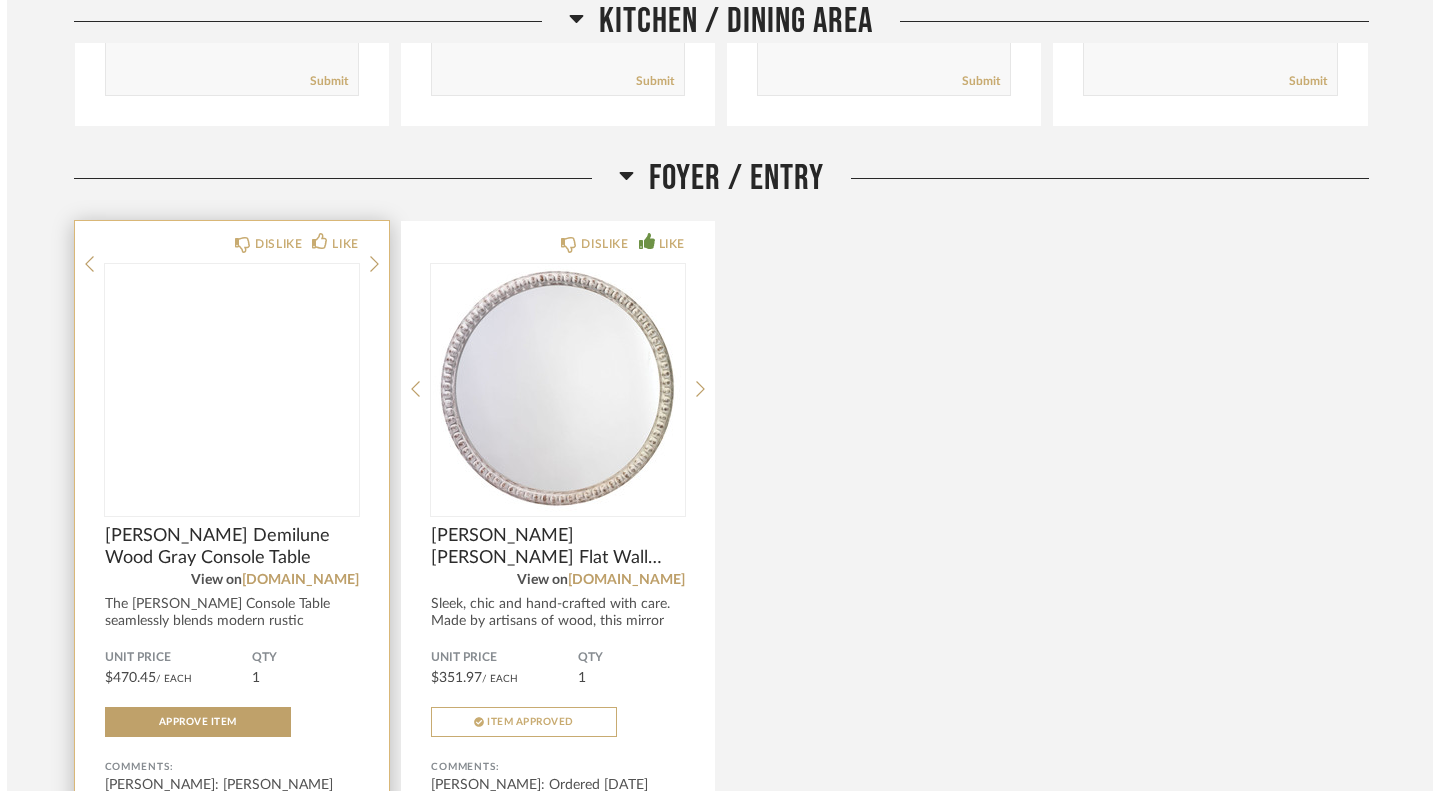 scroll, scrollTop: 0, scrollLeft: 0, axis: both 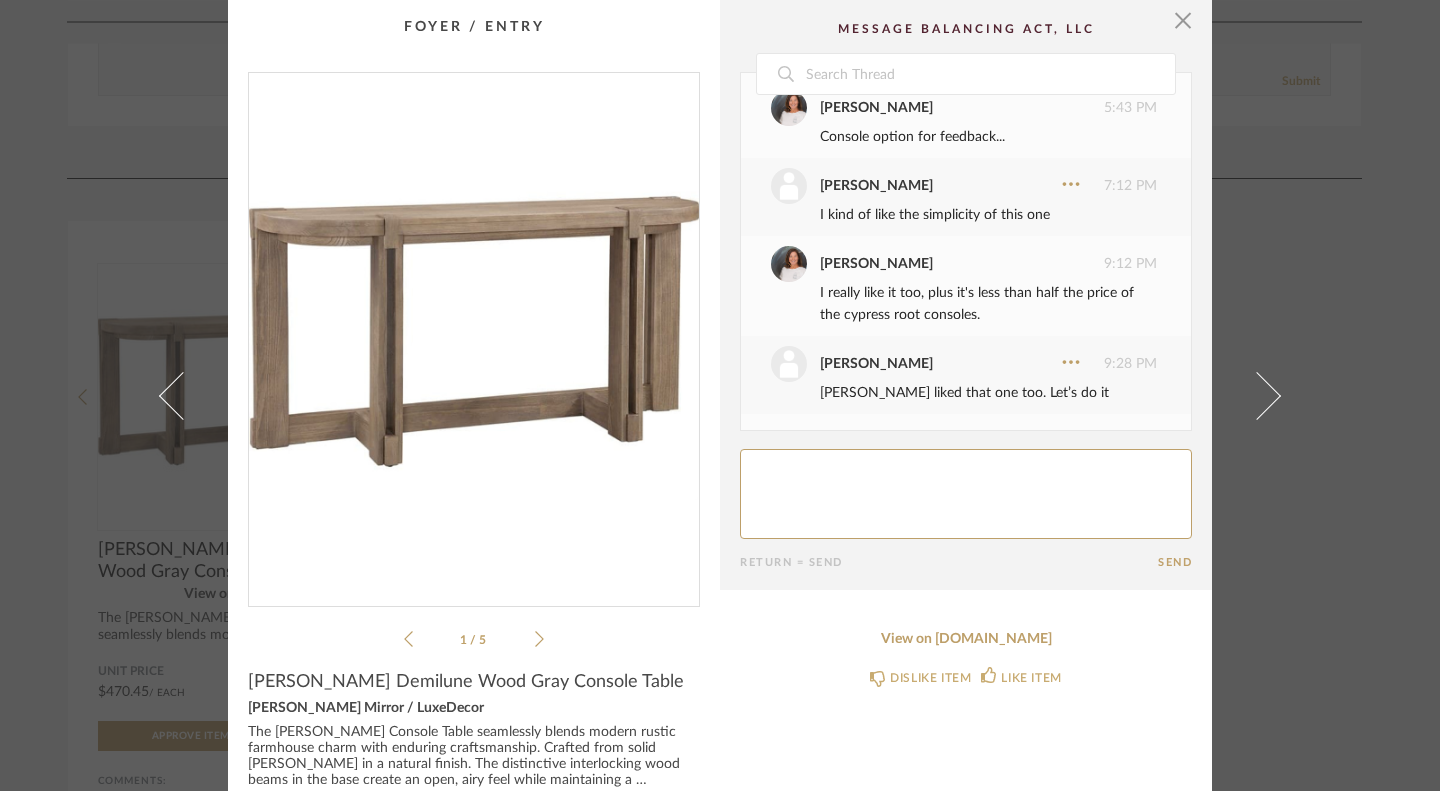 click at bounding box center [474, 331] 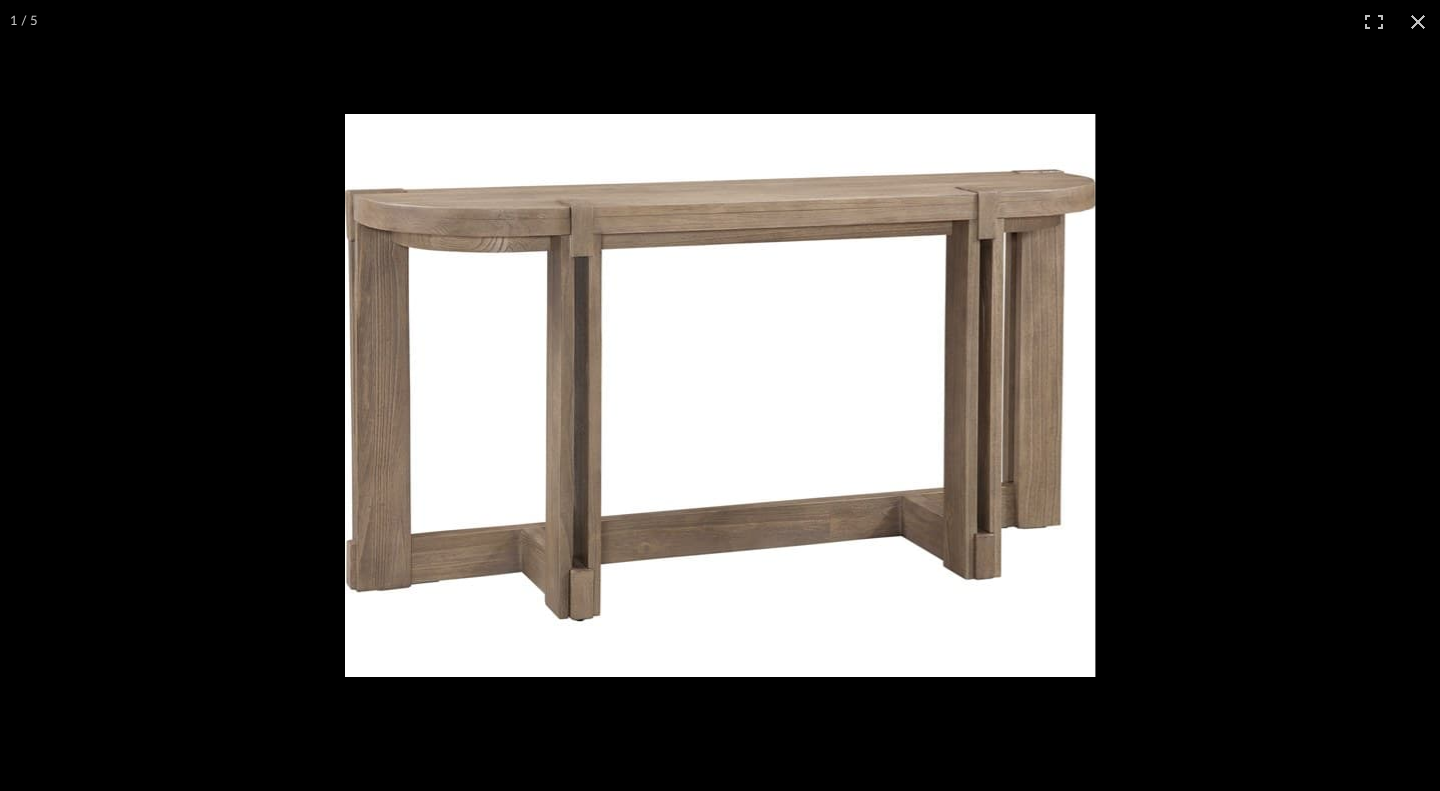click on "× 1 / 5  Date  [DATE]  [PERSON_NAME]   5:43 PM  Console option for feedback...  [PERSON_NAME]   7:12 PM  I kind of like the simplicity of this one  [PERSON_NAME]   9:12 PM  I really like it too, plus it's less than half the price of the cypress root consoles.  [PERSON_NAME]   9:28 PM  [PERSON_NAME] liked that one too. Let’s do it      Return = Send  Send  [PERSON_NAME] Demilune Wood Gray Console Table  [PERSON_NAME] Mirror / LuxeDecor  The [PERSON_NAME] Console Table seamlessly blends modern rustic farmhouse charm with enduring craftsmanship. Crafted from solid [PERSON_NAME] in a natural finish. The distinctive interlocking wood beams in the base create an open, airy feel while maintaining a substantial presence. The natural finish adds warmth and authenticity to your surroundings.
Modern rustic design in a natural finish
Crafted from solid [PERSON_NAME]
Interlocking wood beams in the base
Some easy assembly required
Look for other items in the [PERSON_NAME] collection See more  Product Specifications   Dimensions  60''W X 16''D X 30''H" at bounding box center (720, 395) 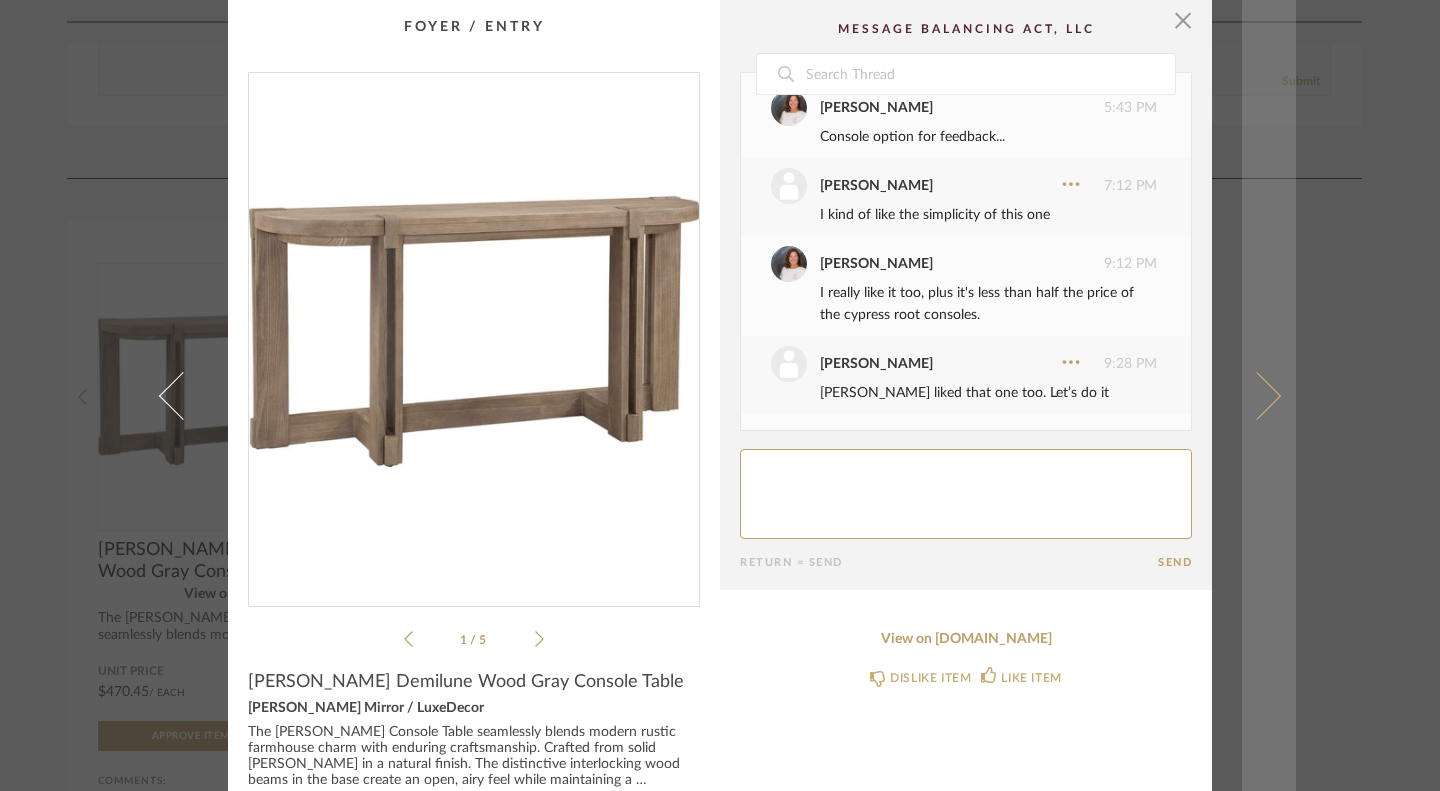 click at bounding box center (1269, 395) 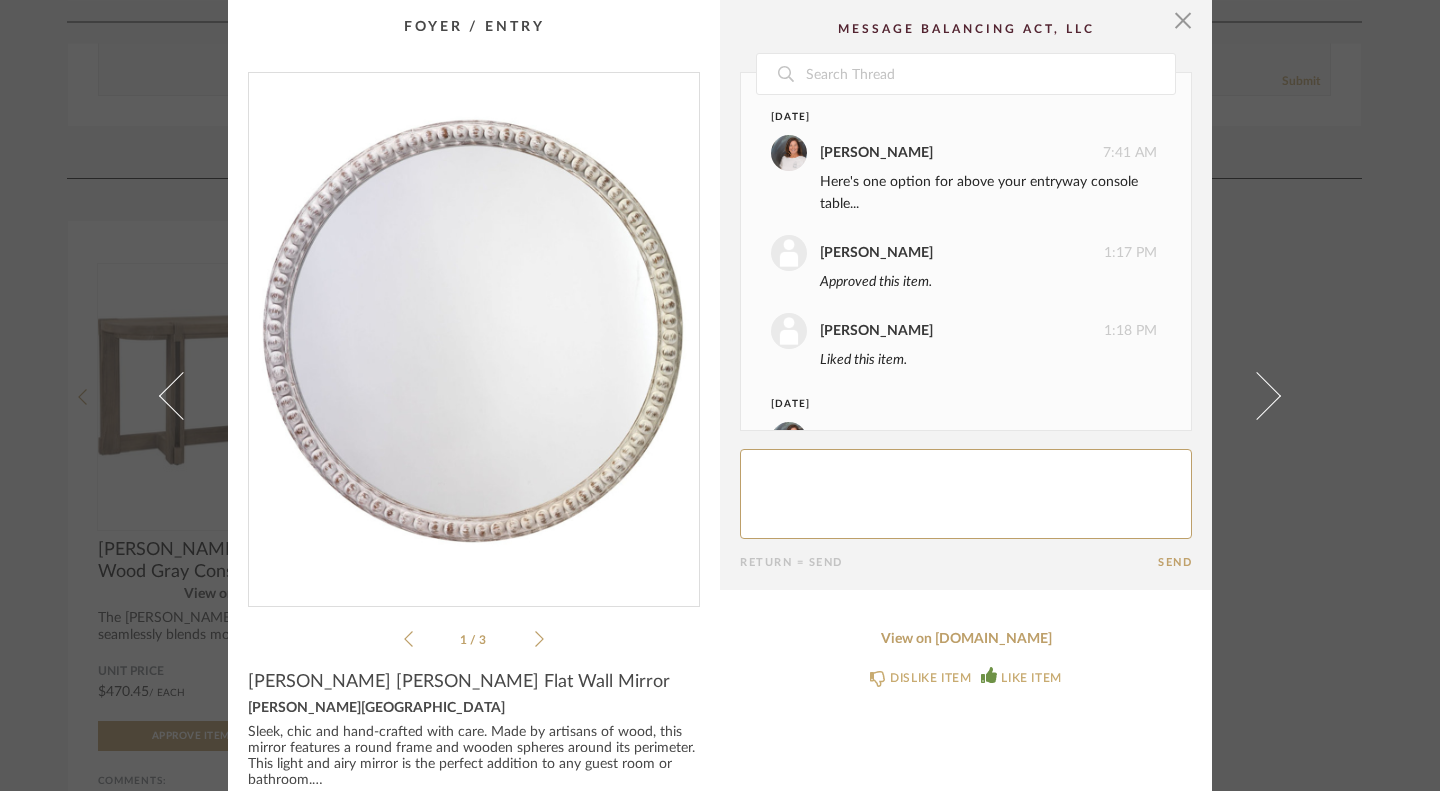 scroll, scrollTop: 76, scrollLeft: 0, axis: vertical 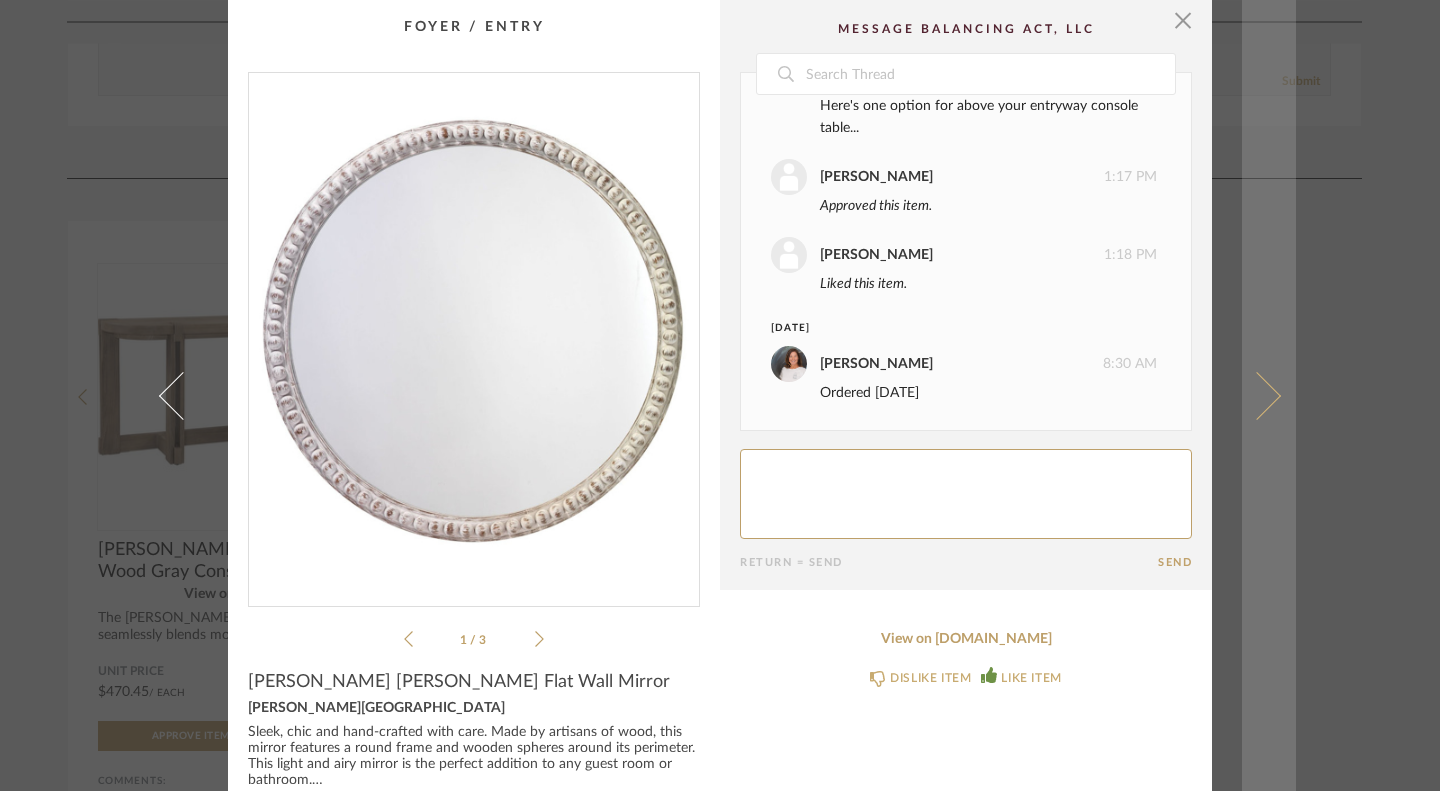 click at bounding box center [1269, 395] 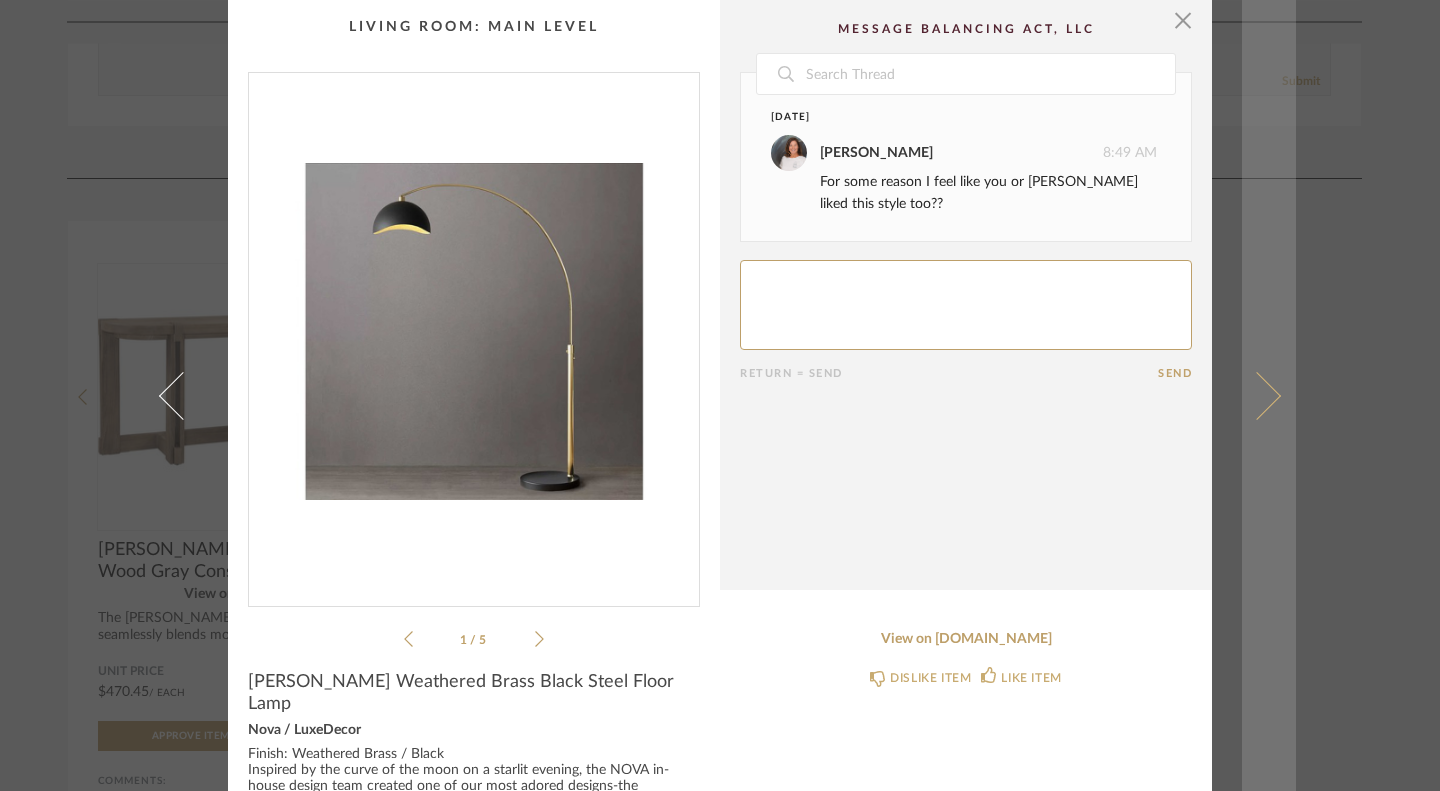 click at bounding box center [1257, 395] 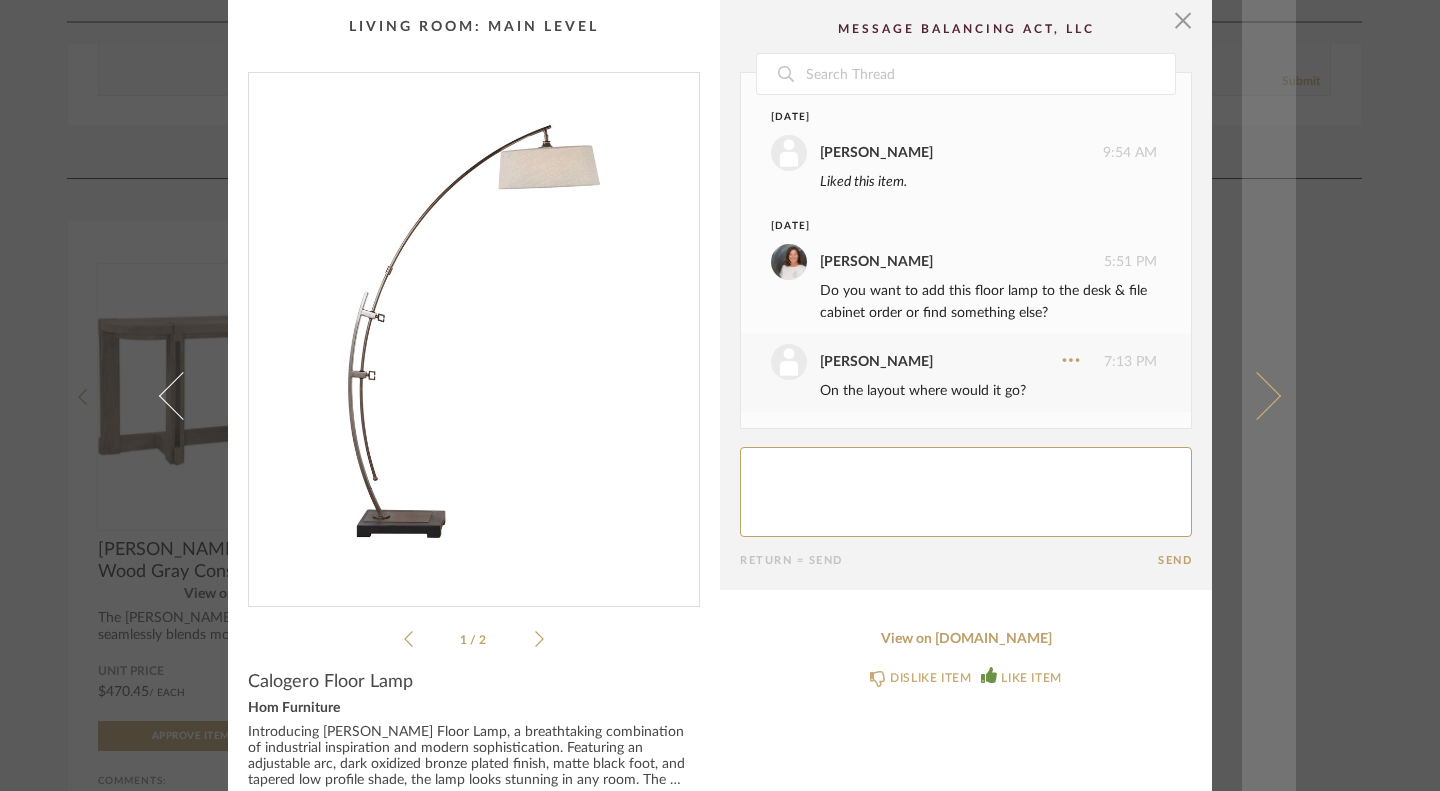 click at bounding box center [1269, 395] 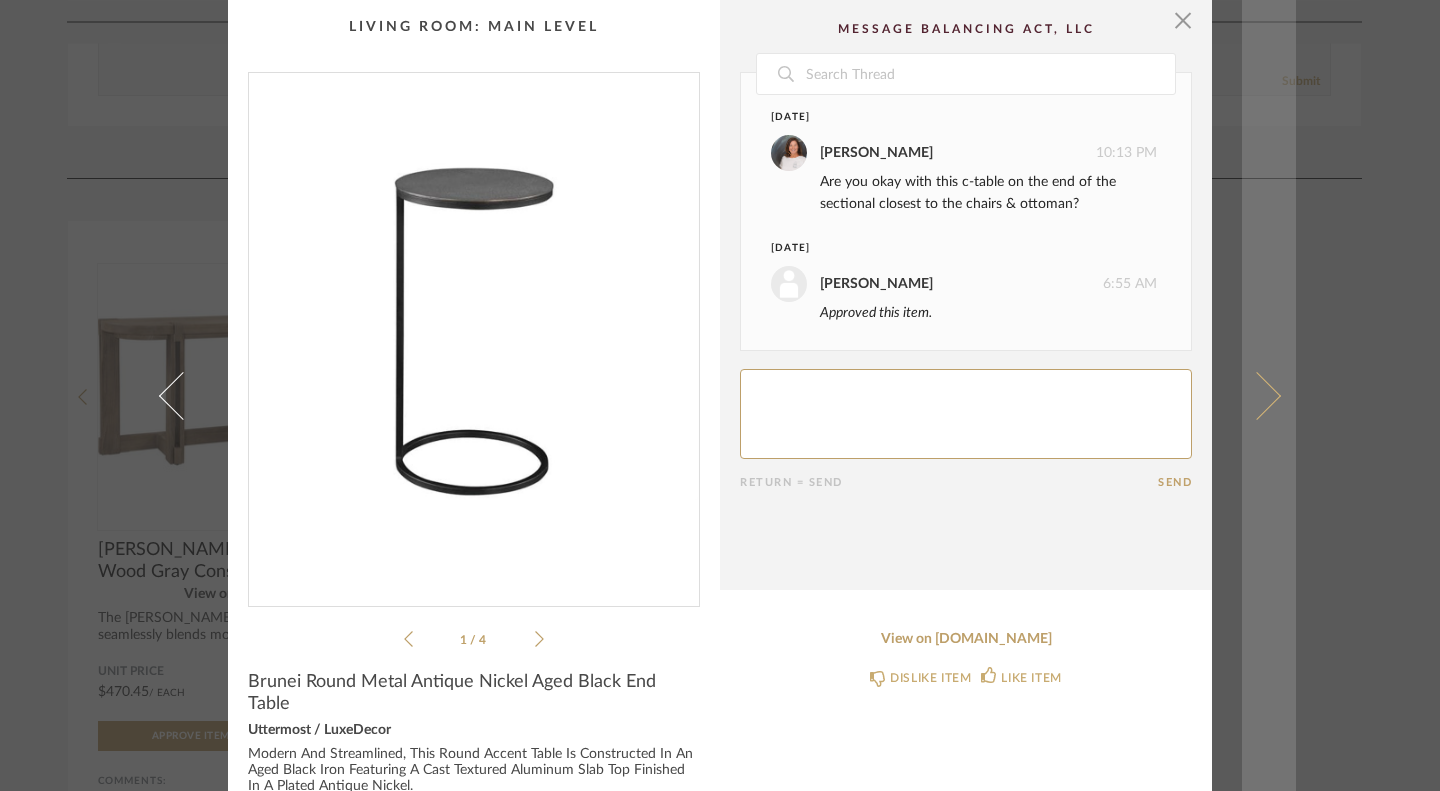 click at bounding box center (1257, 395) 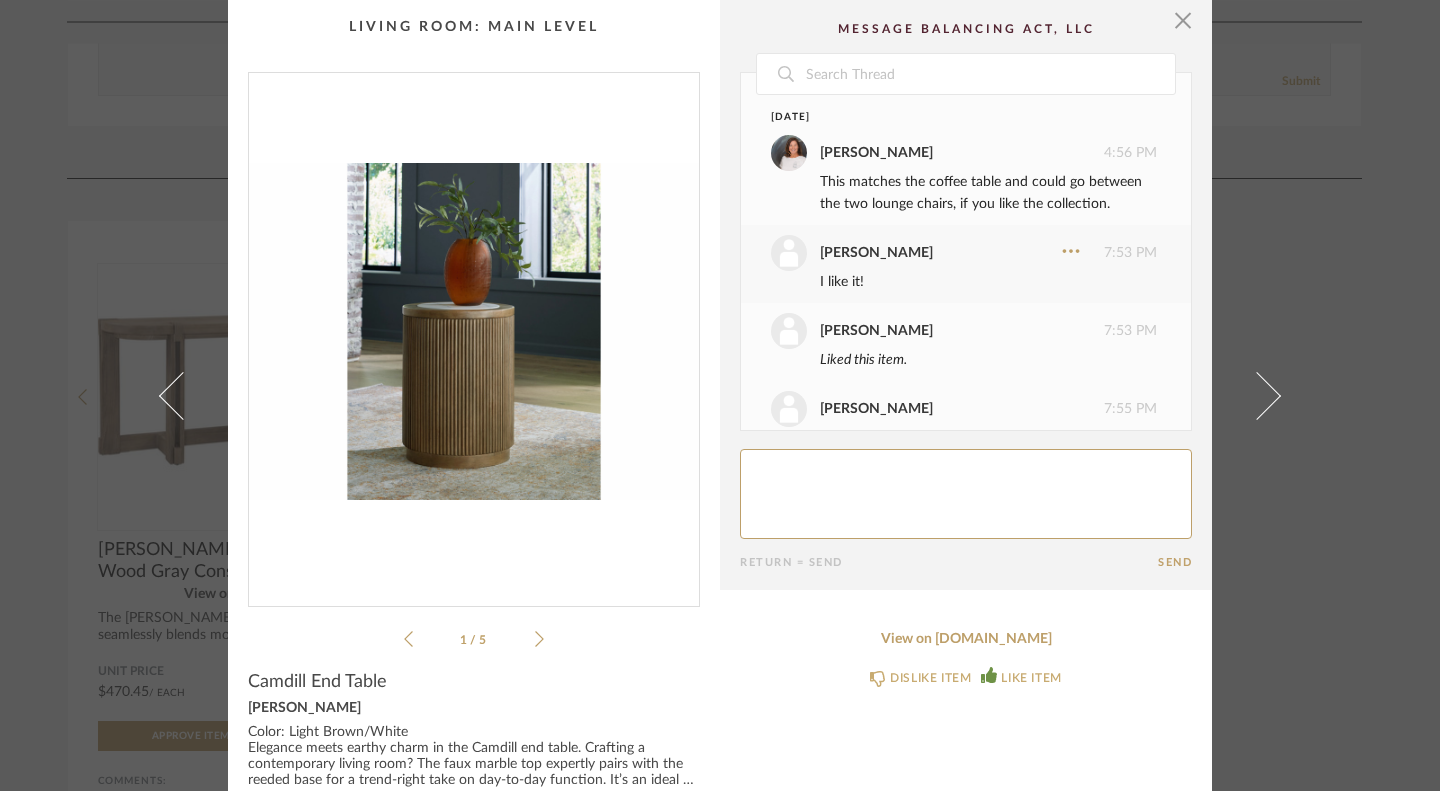 scroll, scrollTop: 232, scrollLeft: 0, axis: vertical 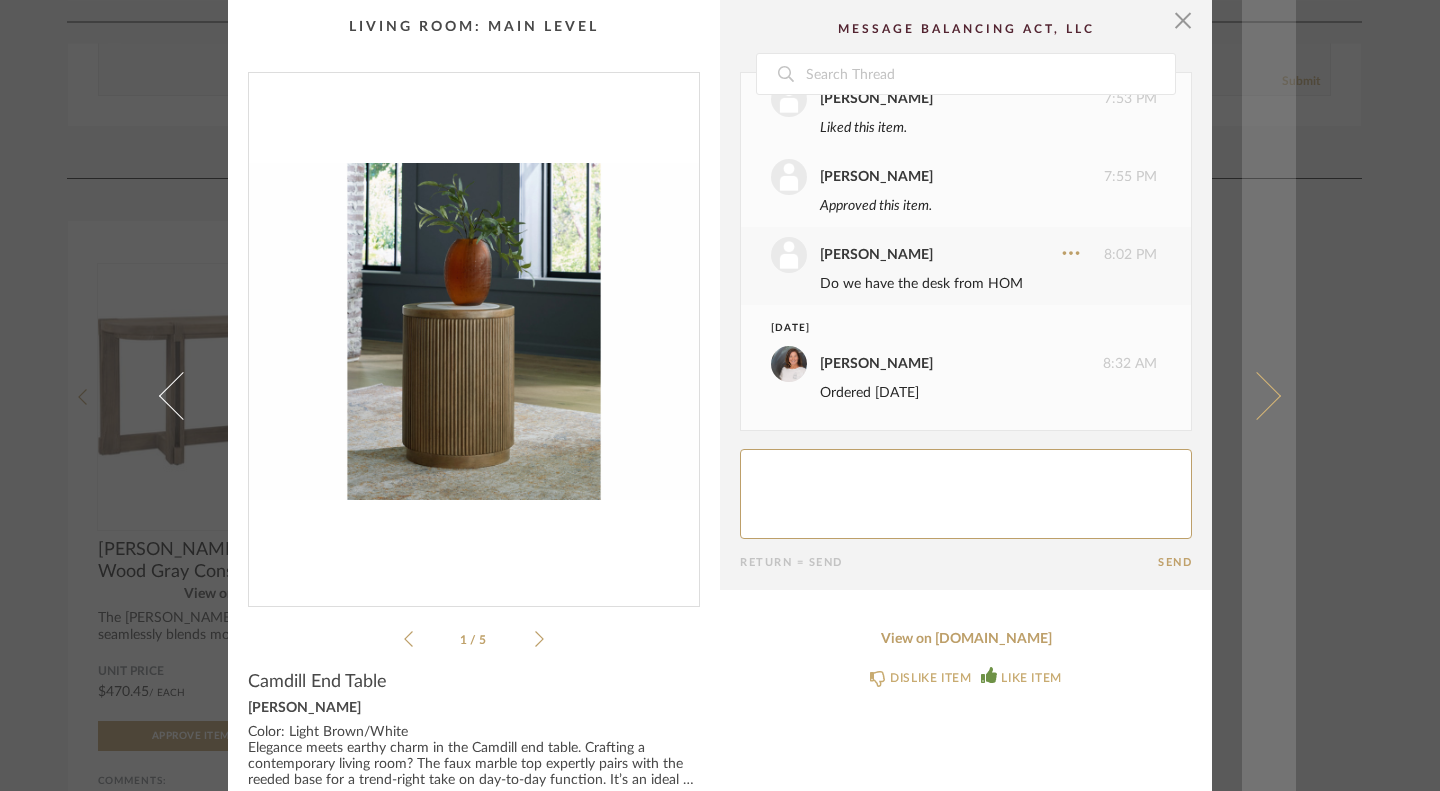 click at bounding box center (1269, 395) 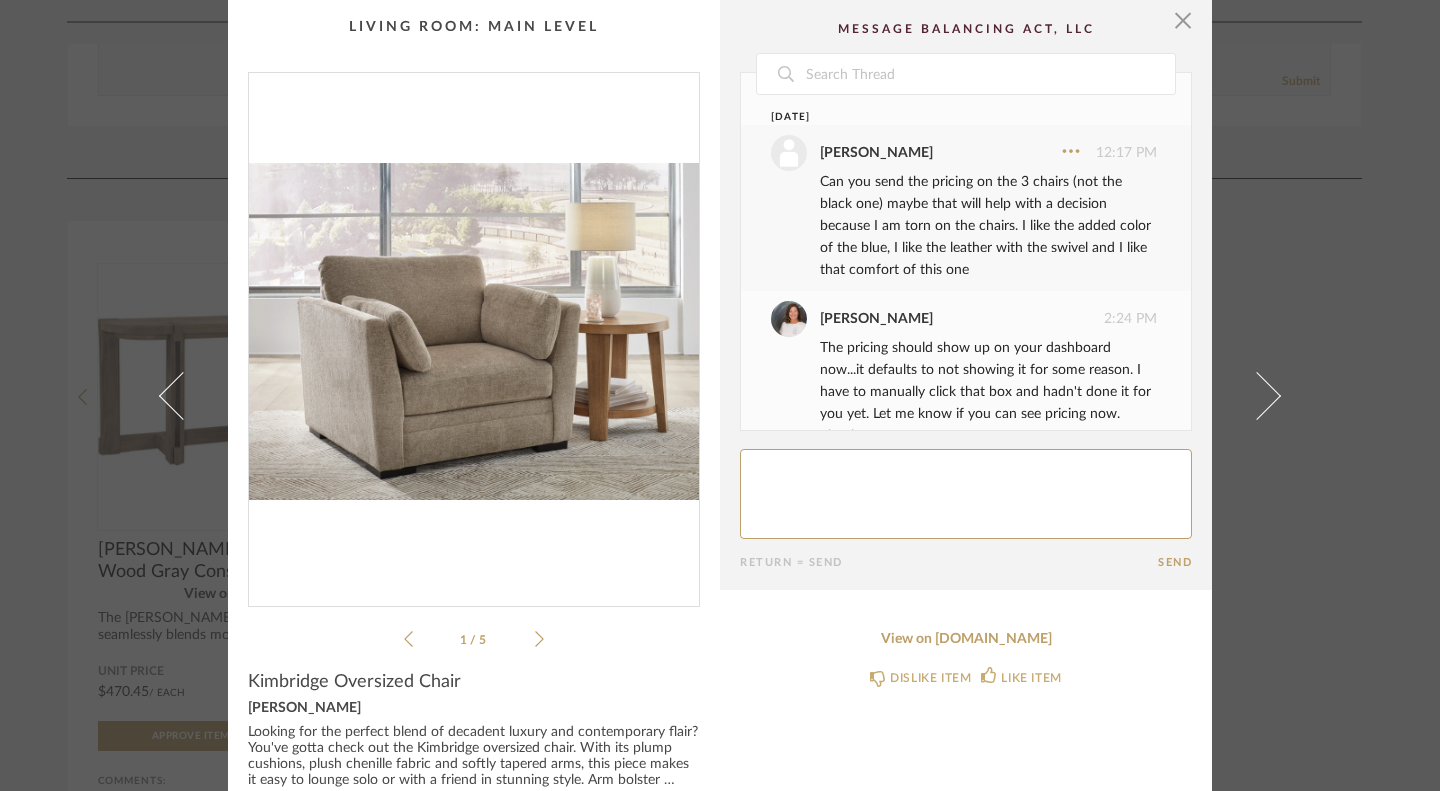 scroll, scrollTop: 483, scrollLeft: 0, axis: vertical 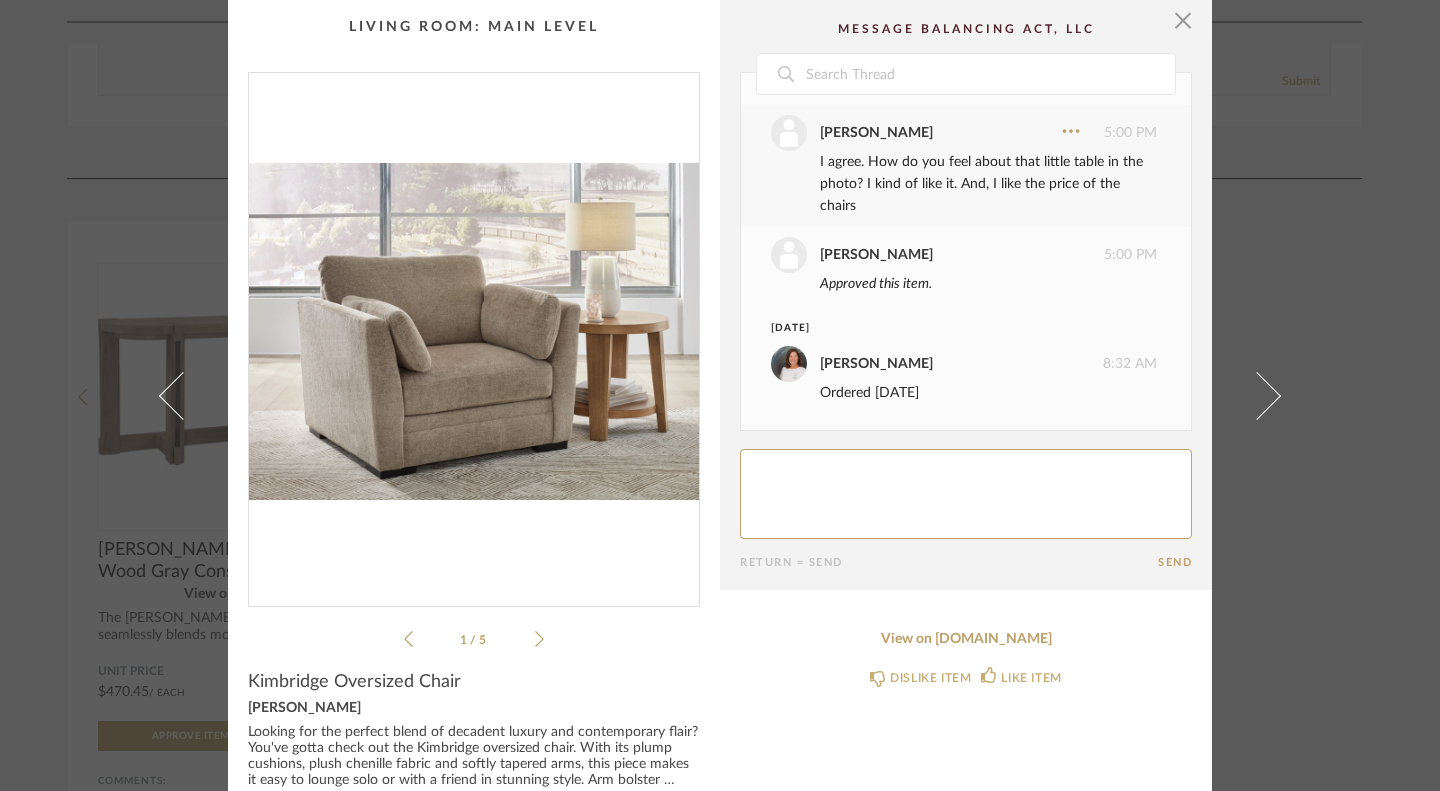 click at bounding box center (474, 331) 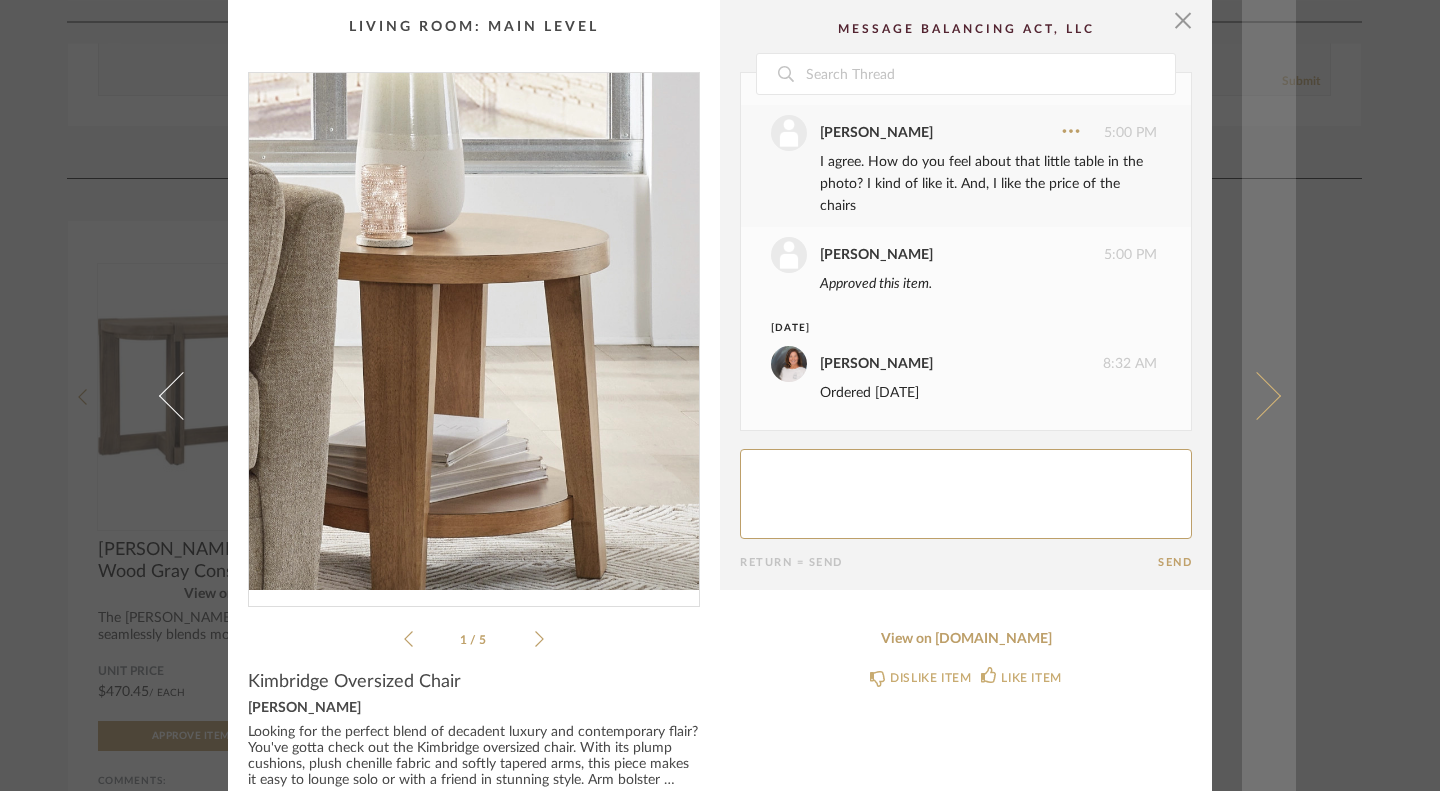 click at bounding box center (1269, 395) 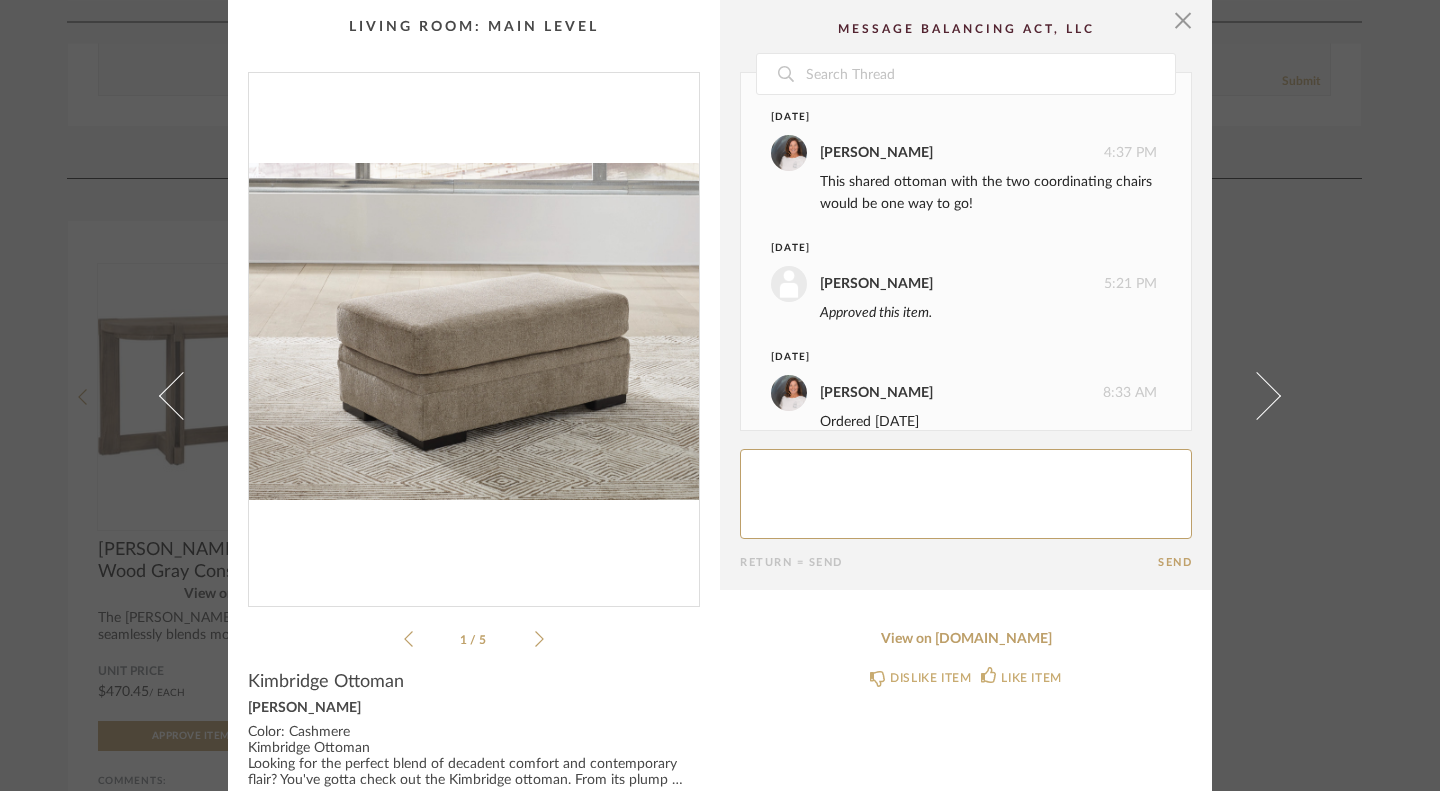 scroll, scrollTop: 29, scrollLeft: 0, axis: vertical 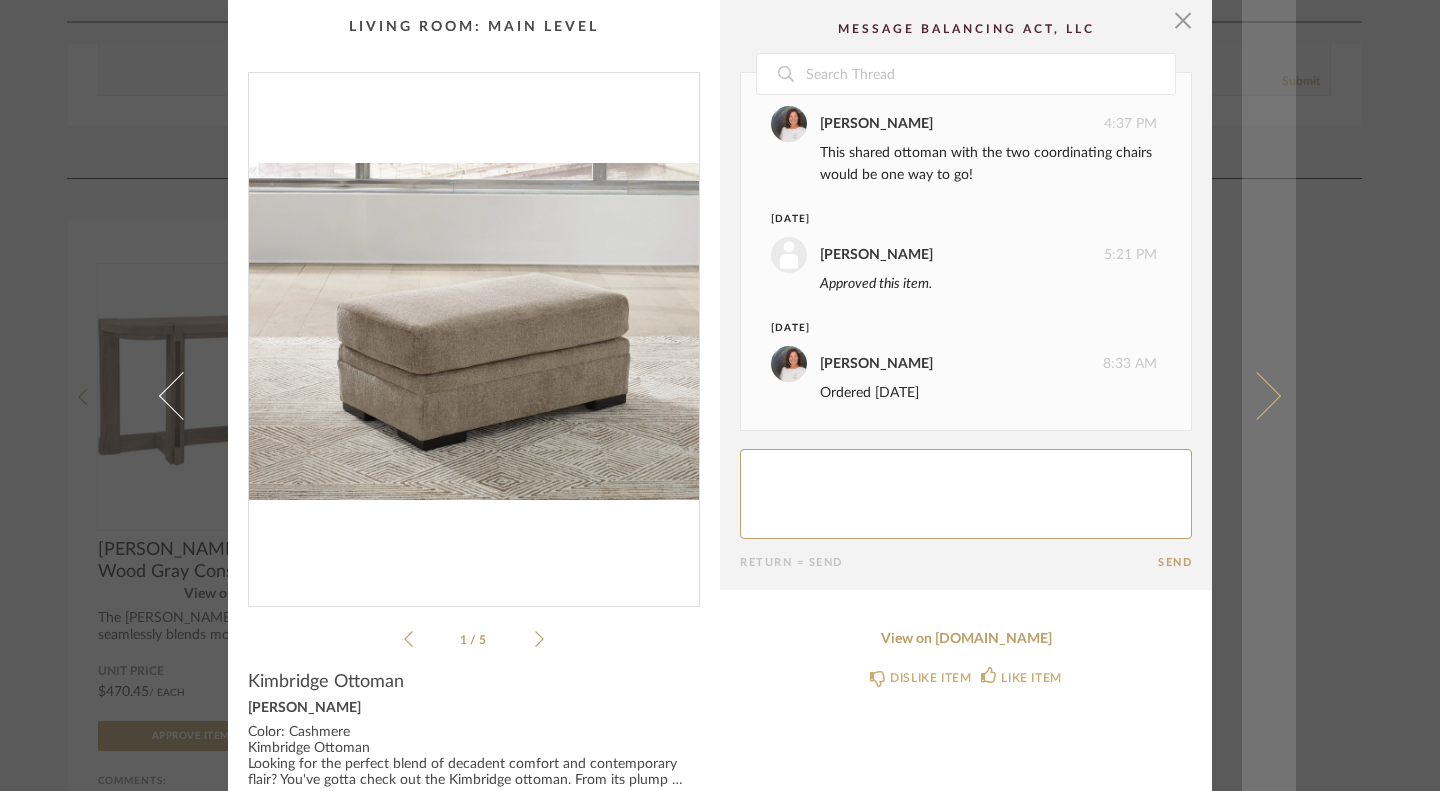 click at bounding box center (1269, 395) 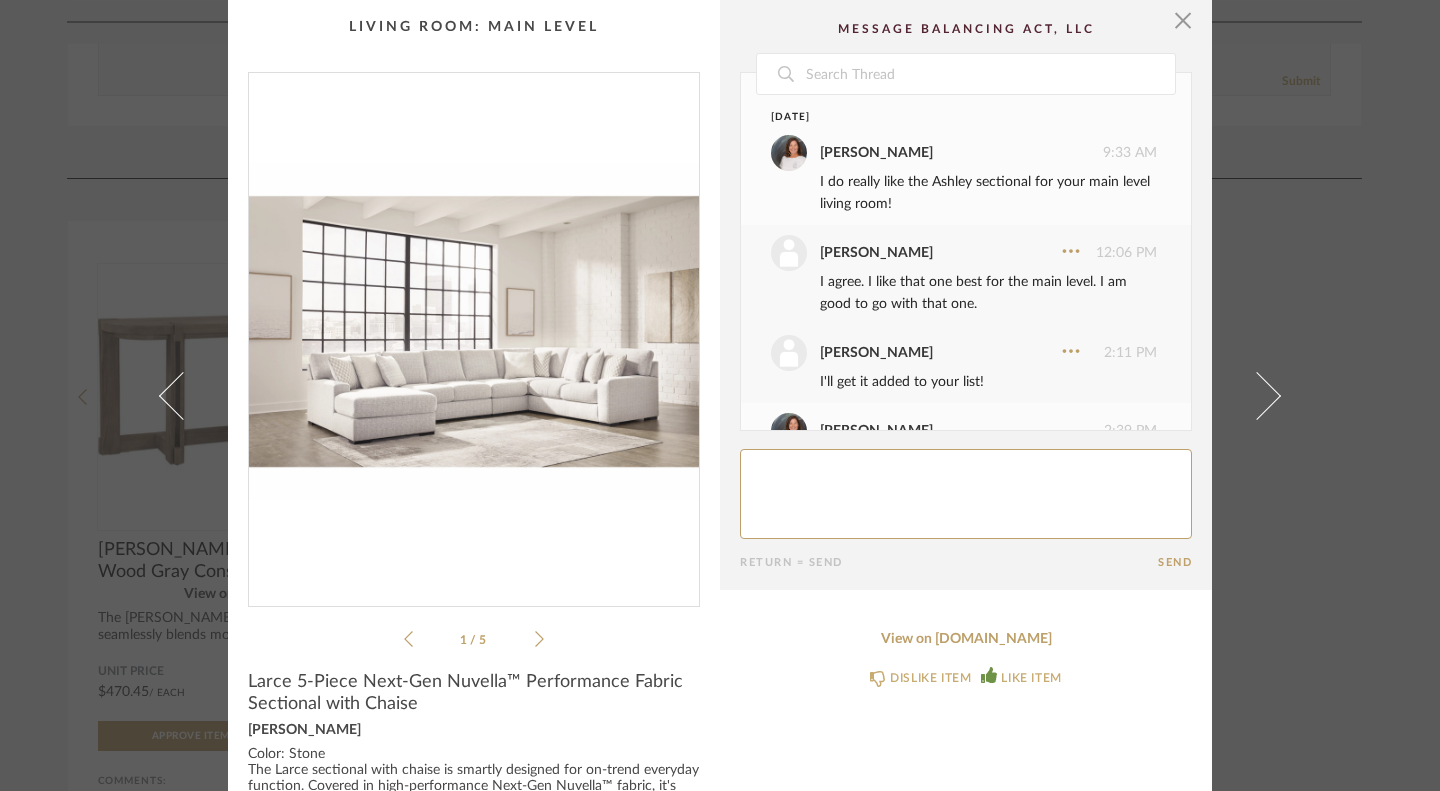 scroll, scrollTop: 363, scrollLeft: 0, axis: vertical 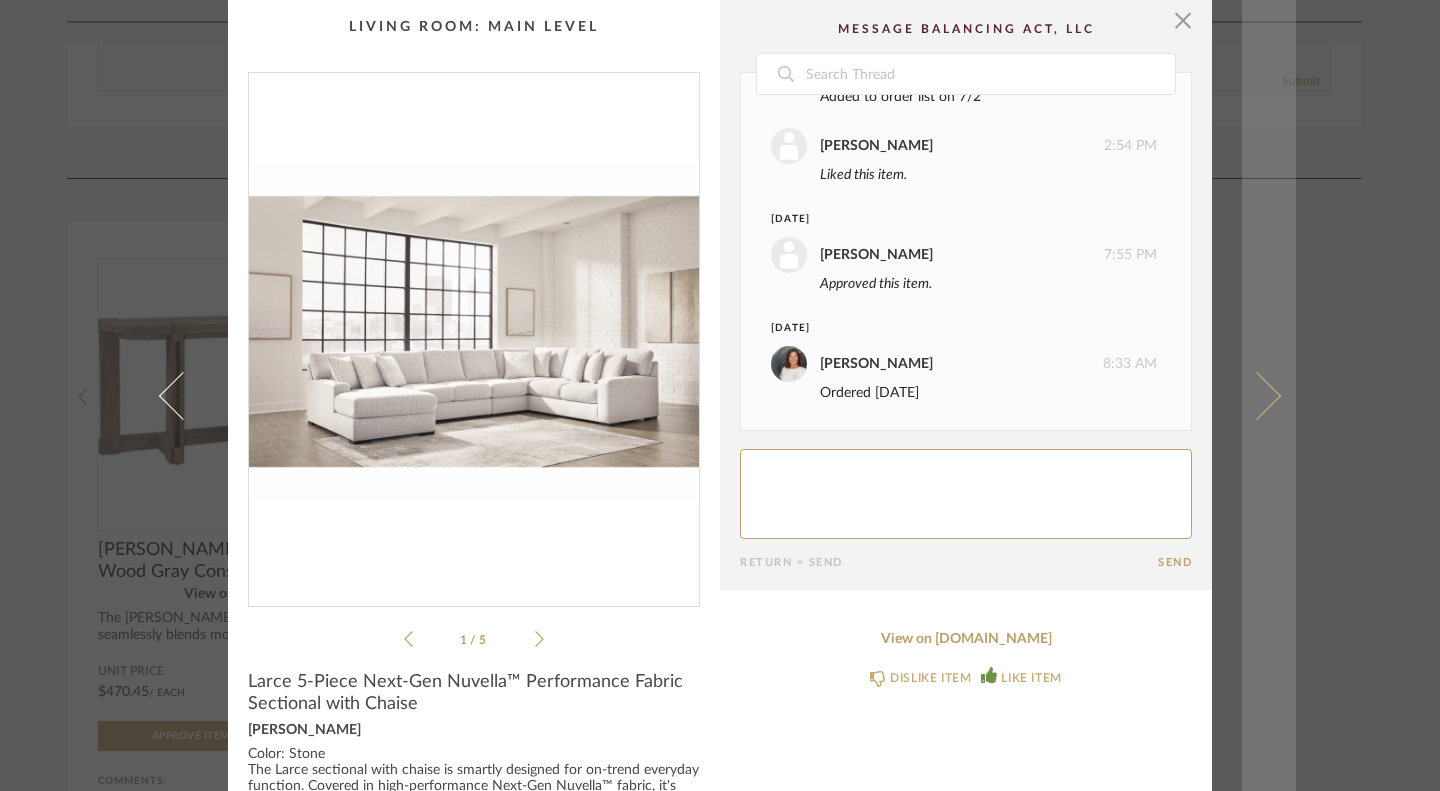 click at bounding box center (1269, 395) 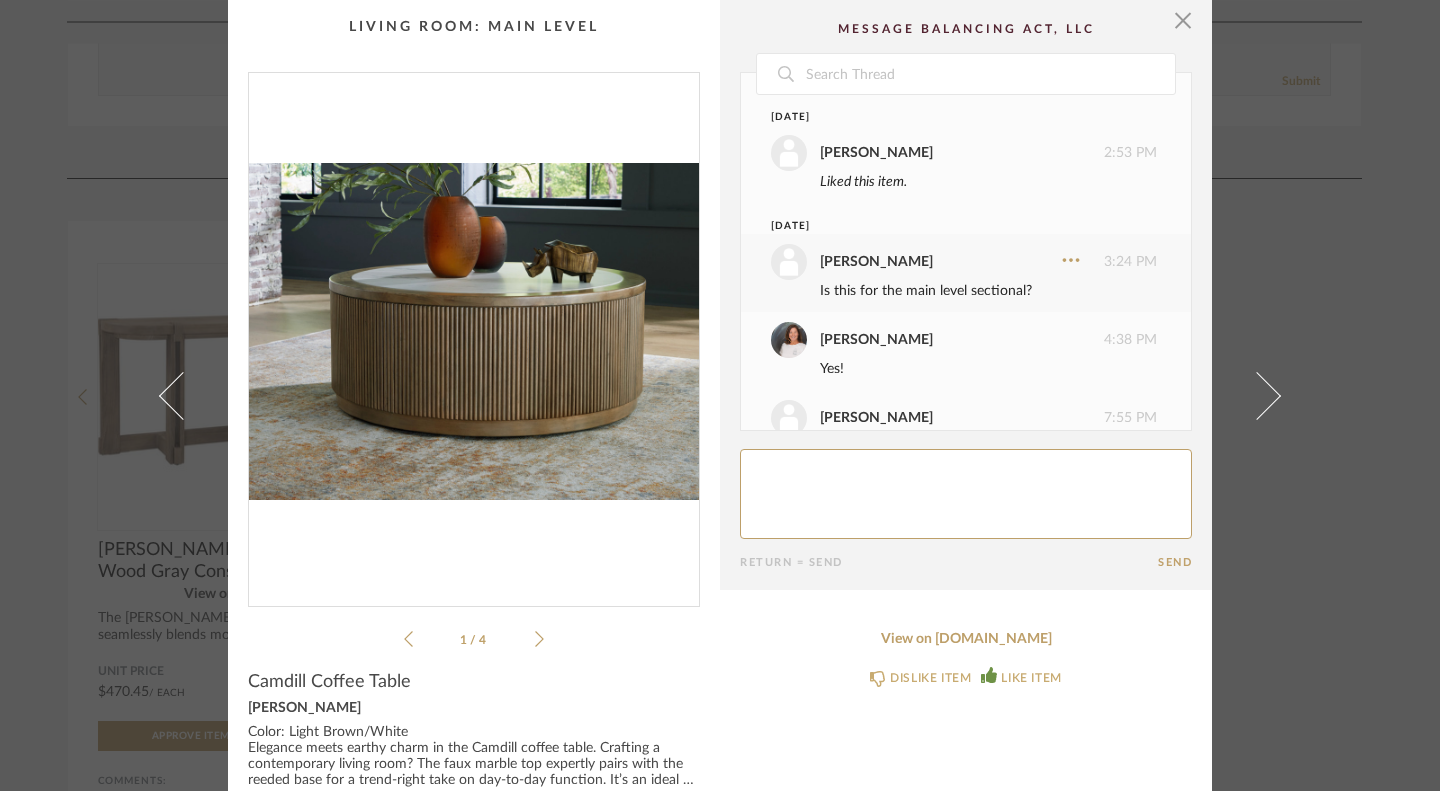 scroll, scrollTop: 163, scrollLeft: 0, axis: vertical 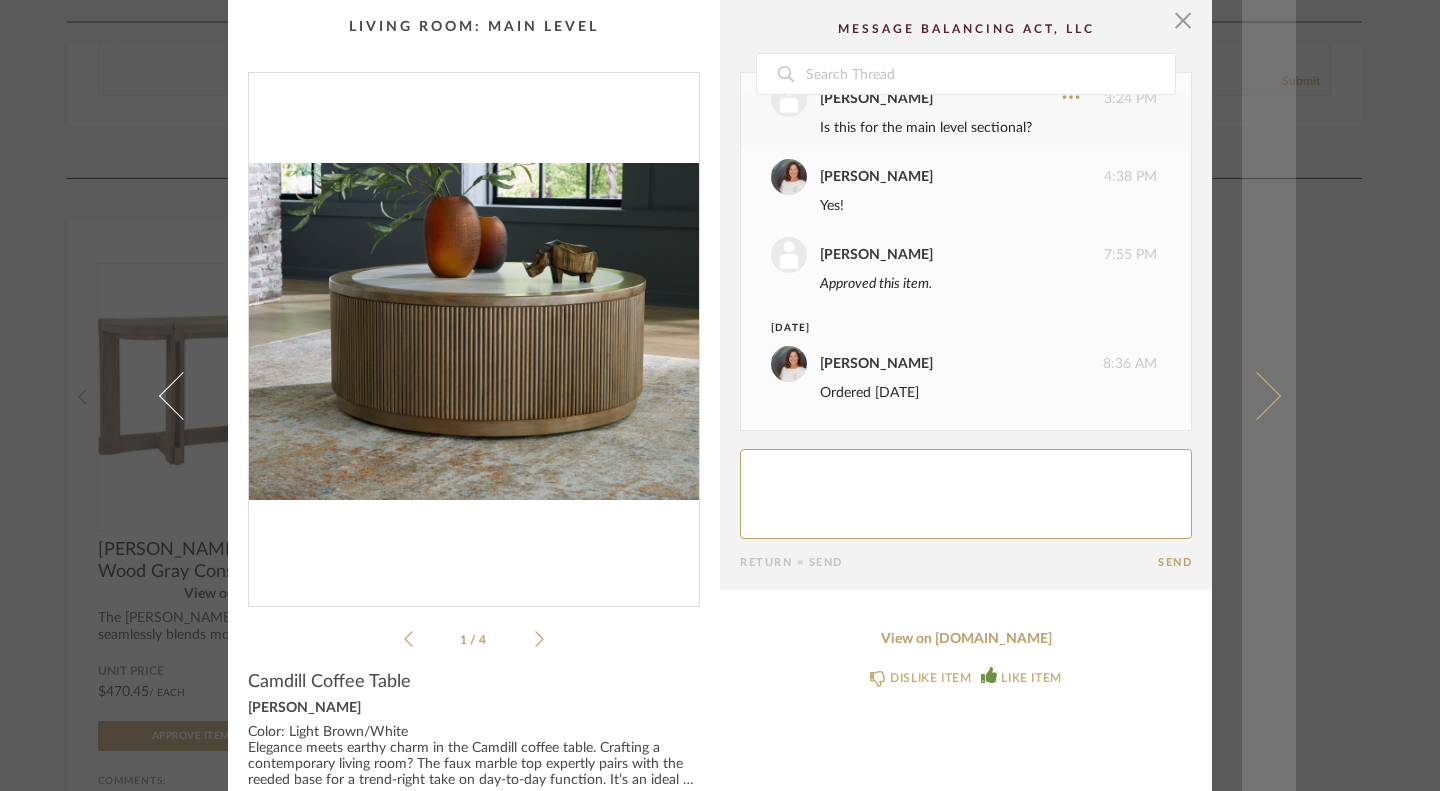 click at bounding box center (1257, 395) 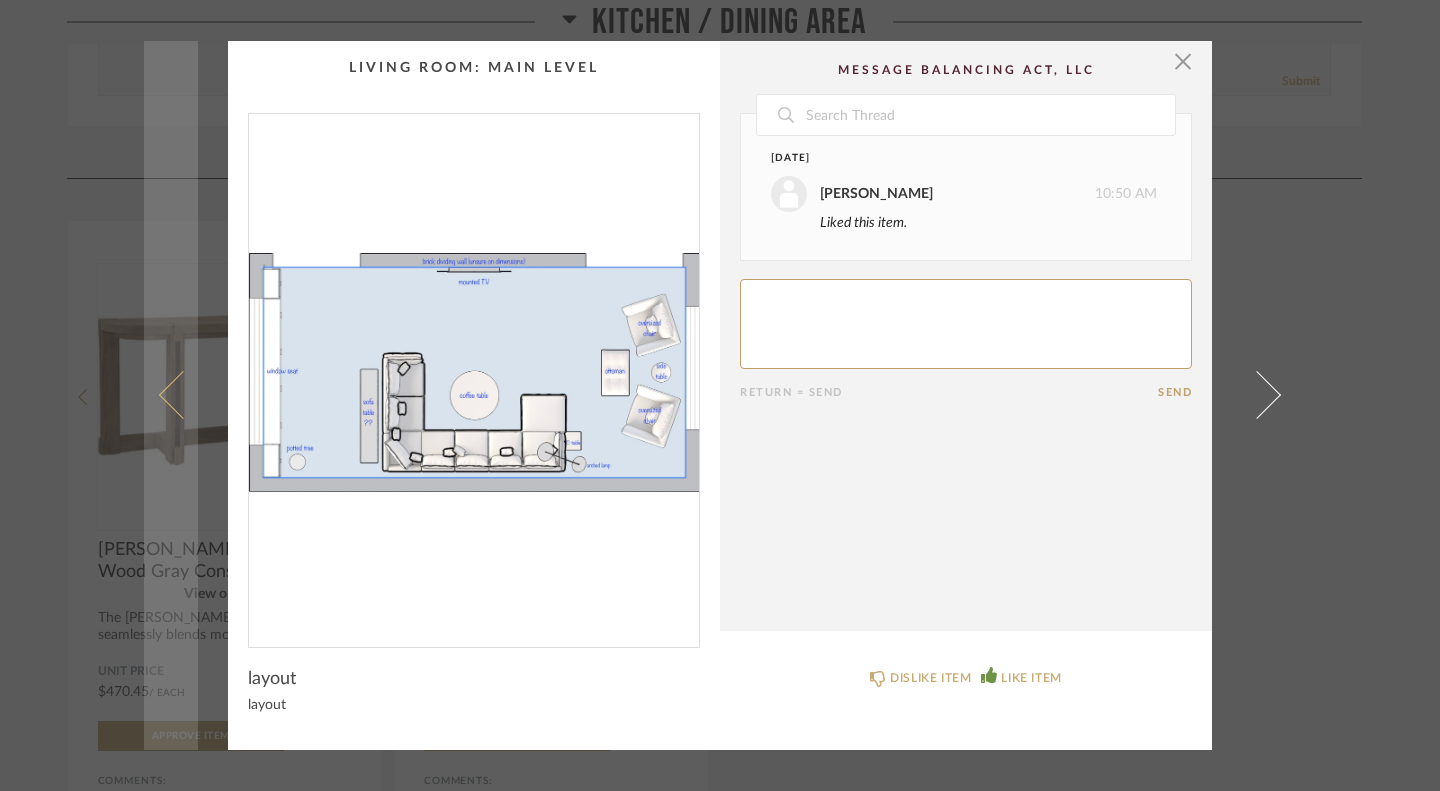 click at bounding box center (171, 395) 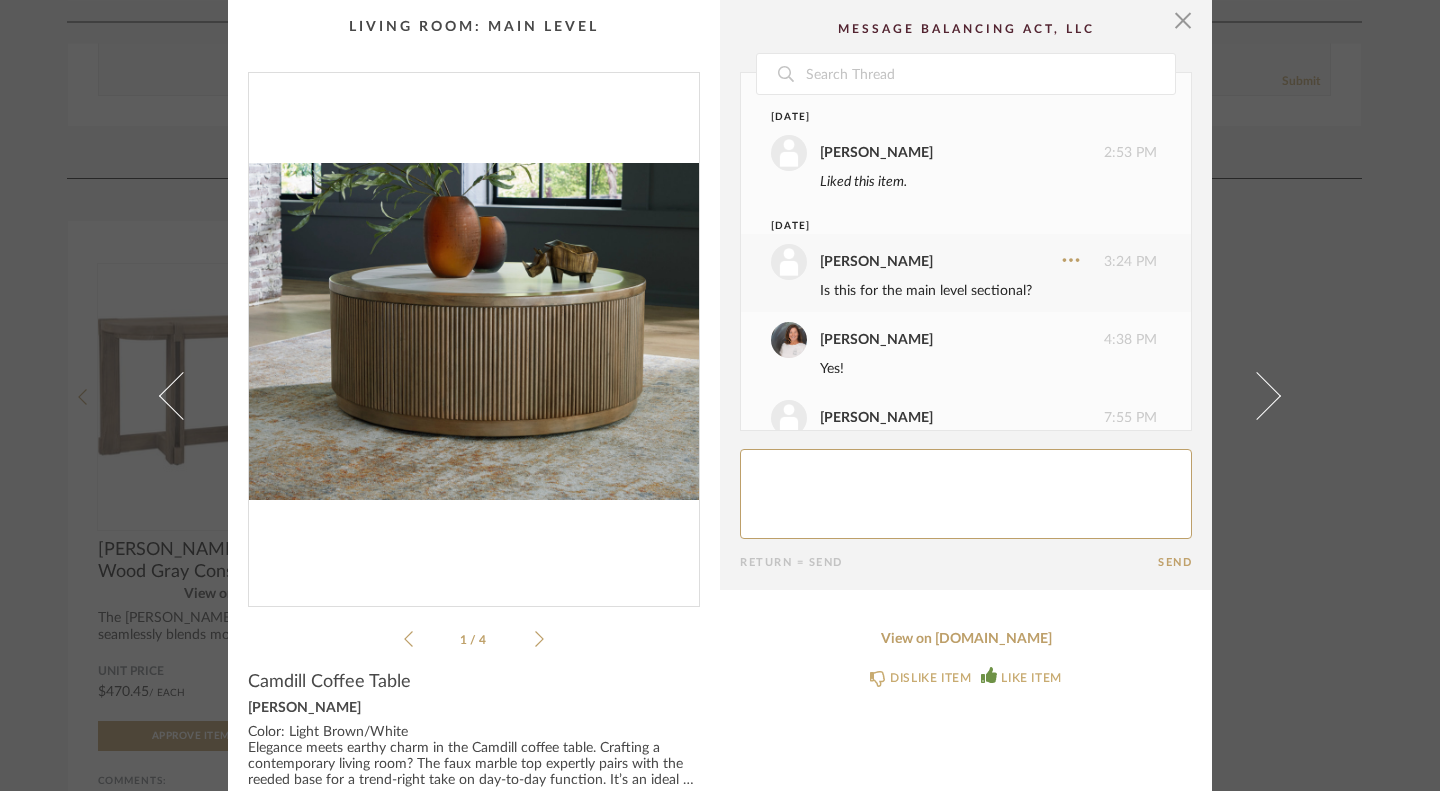 scroll, scrollTop: 163, scrollLeft: 0, axis: vertical 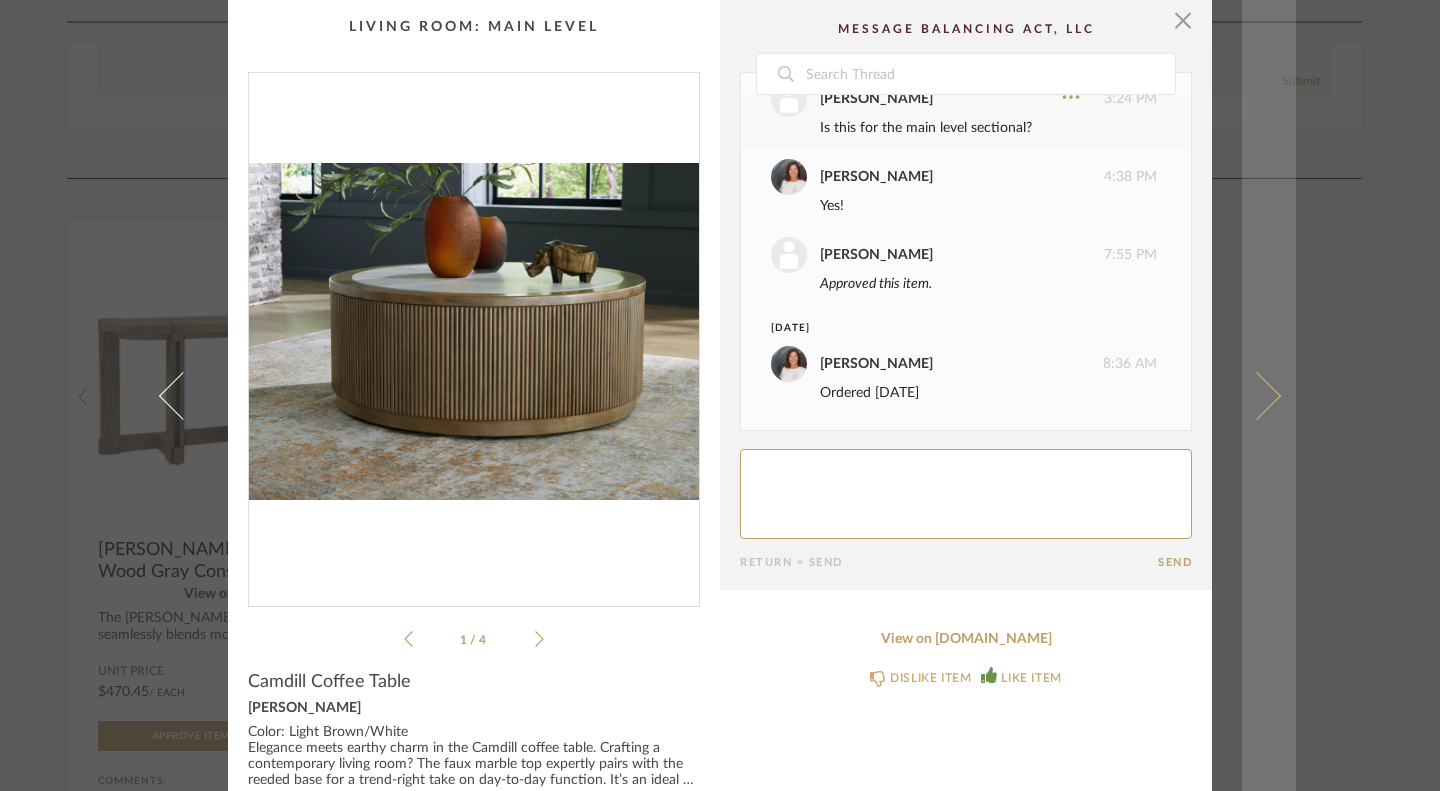 click at bounding box center (1257, 395) 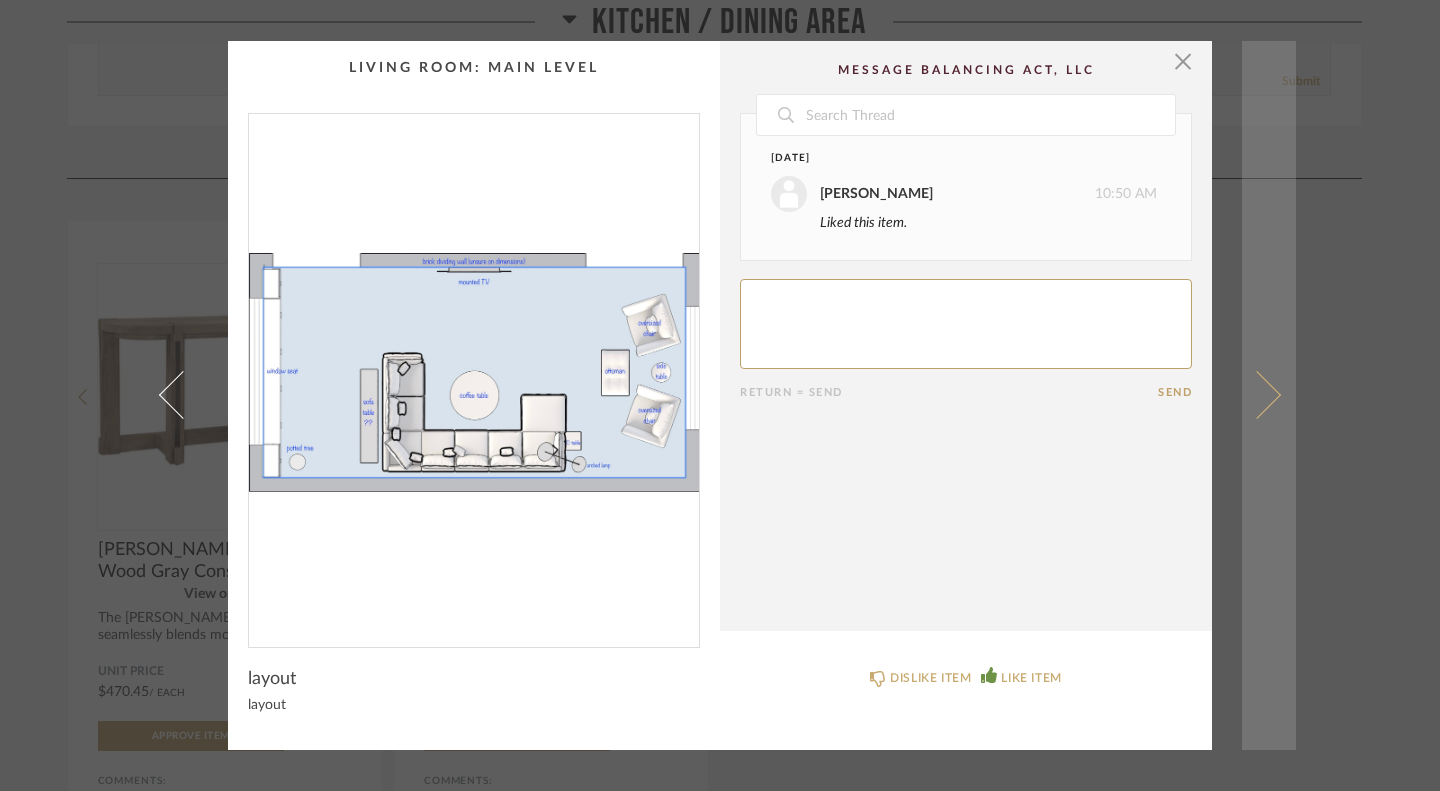 click at bounding box center [1269, 395] 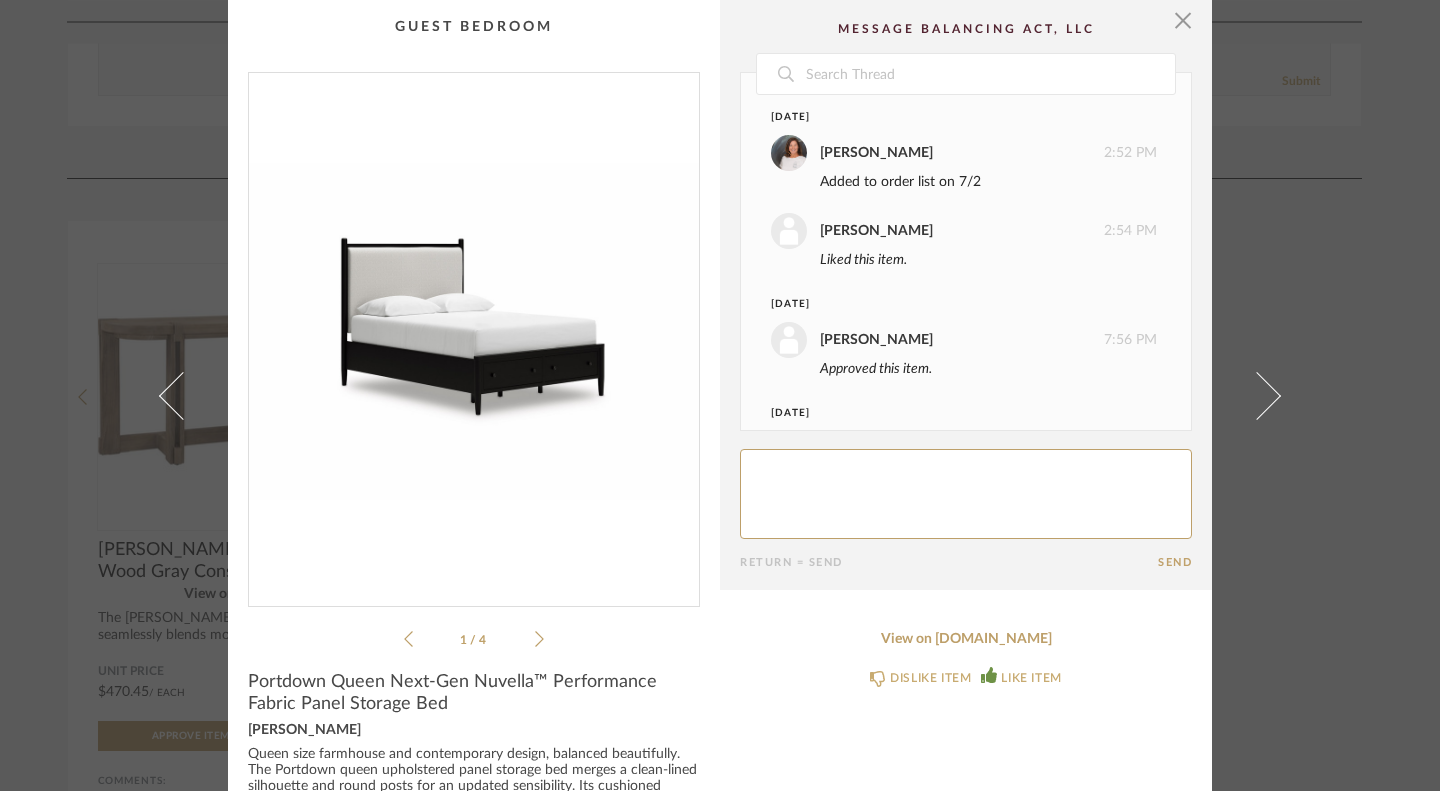 scroll, scrollTop: 85, scrollLeft: 0, axis: vertical 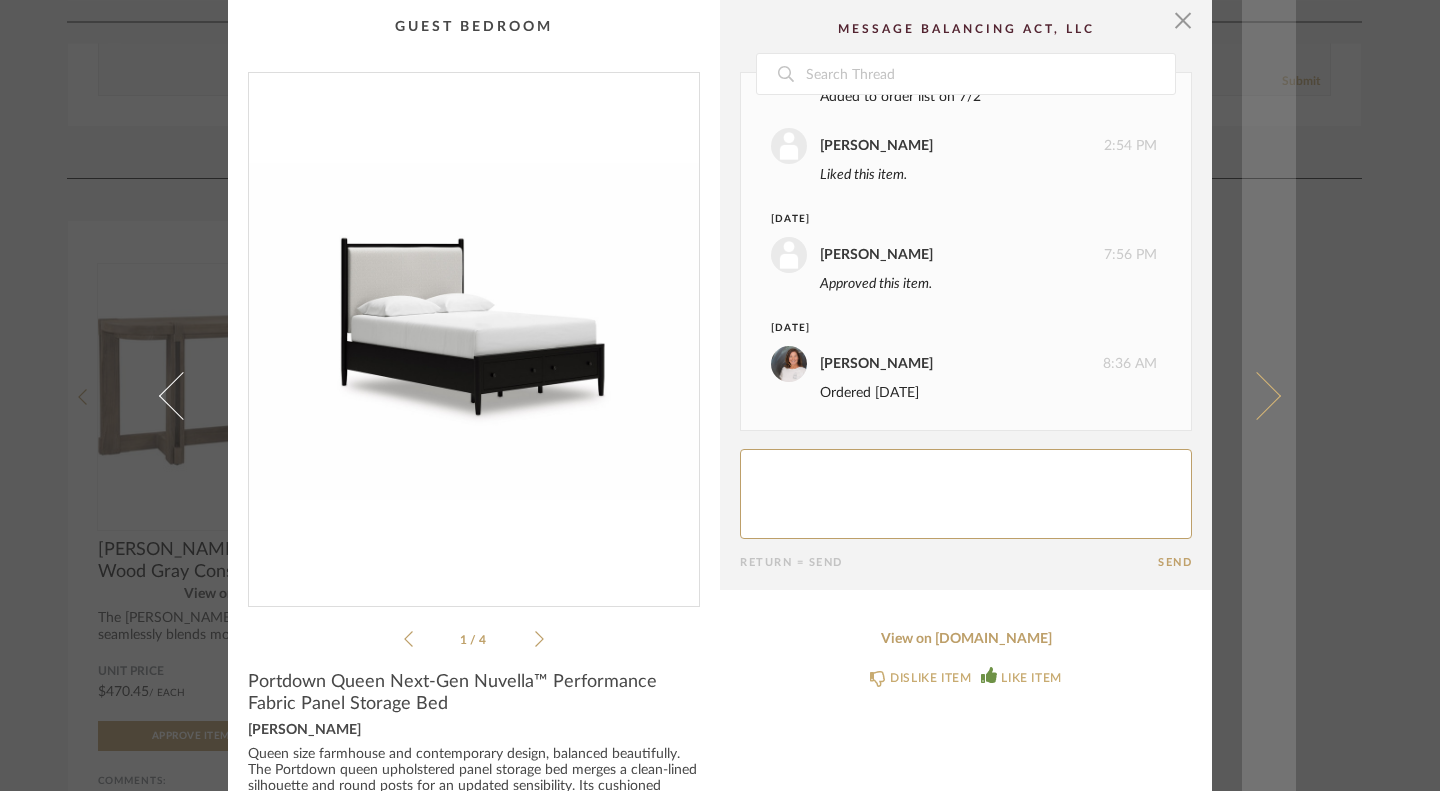 click at bounding box center (1269, 395) 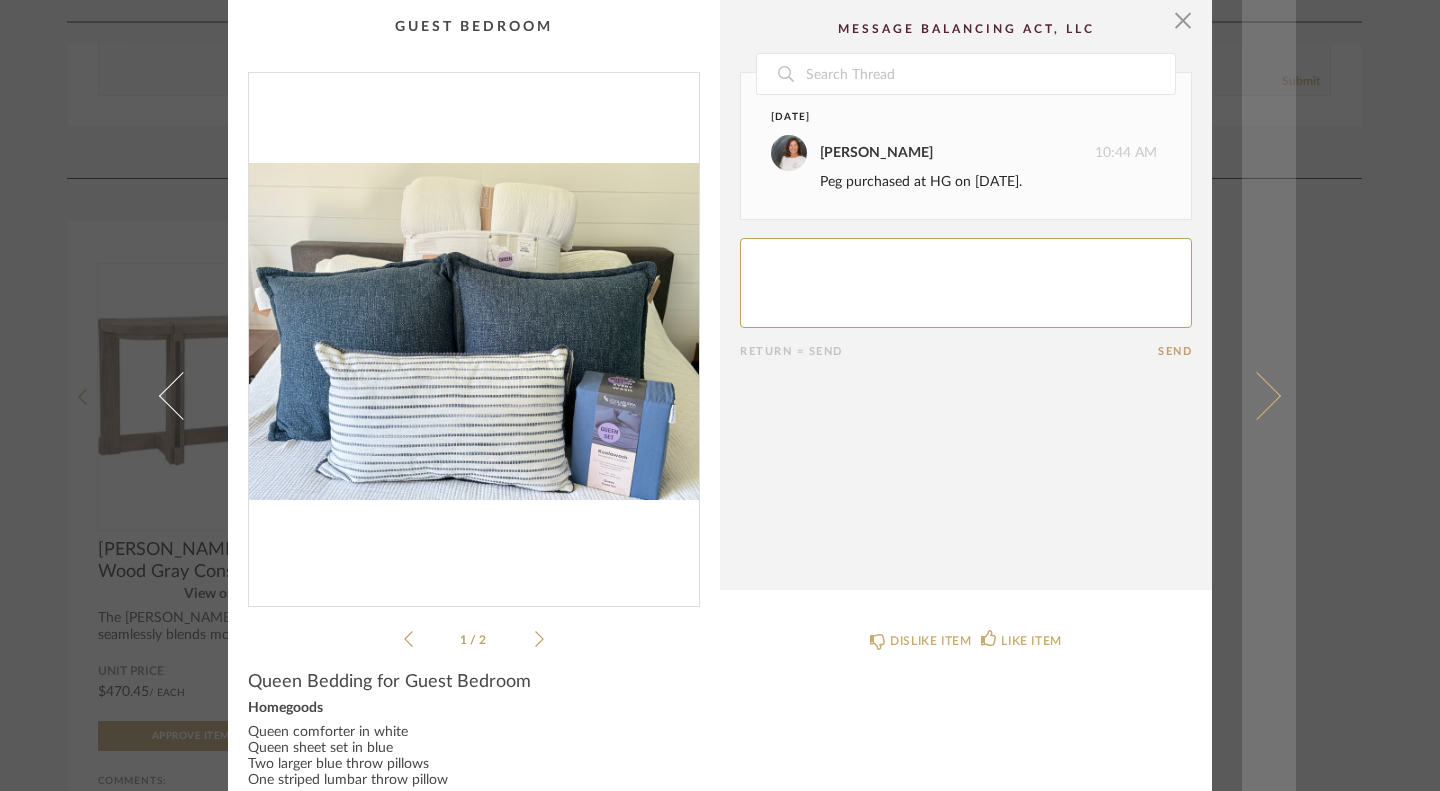 click at bounding box center [1269, 395] 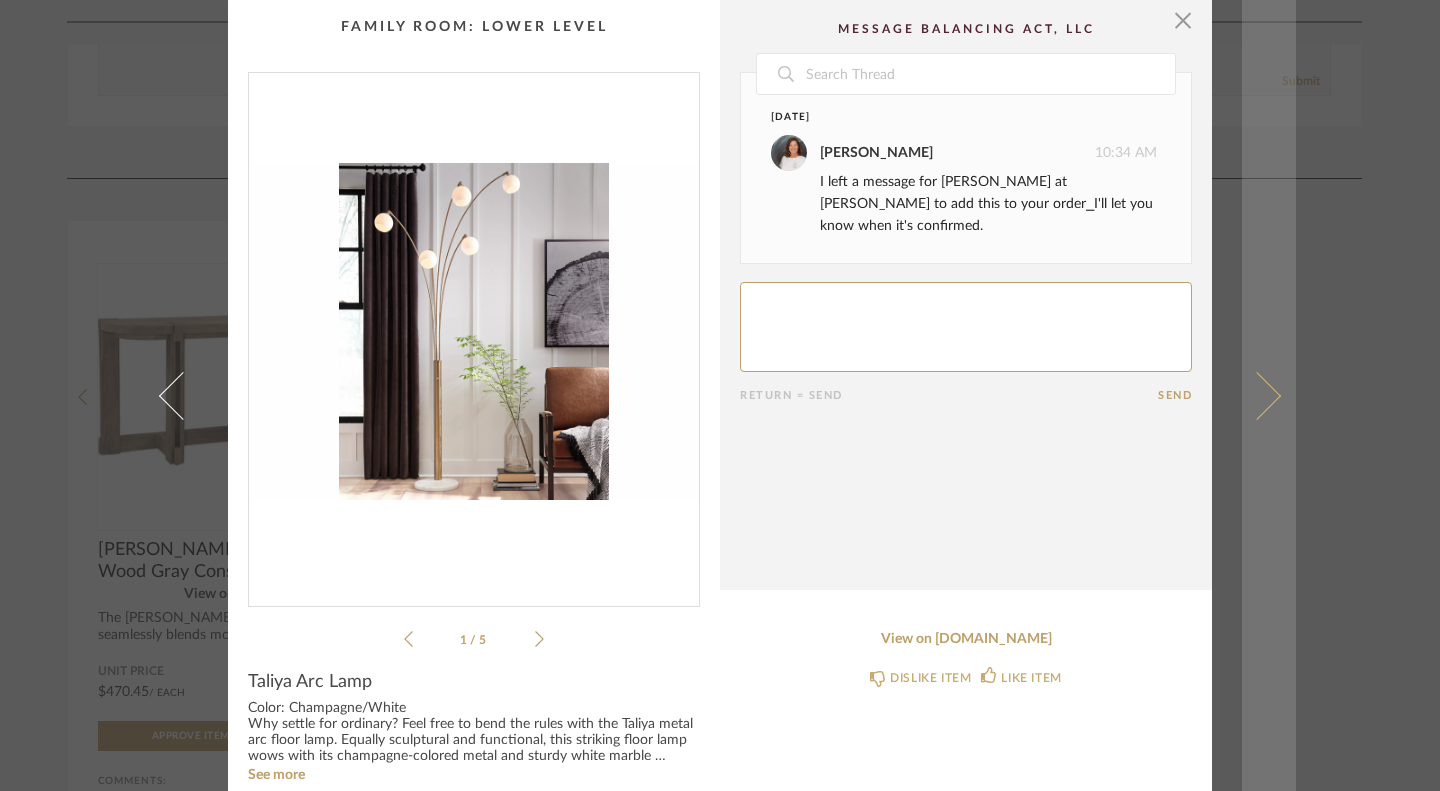 click at bounding box center [1269, 395] 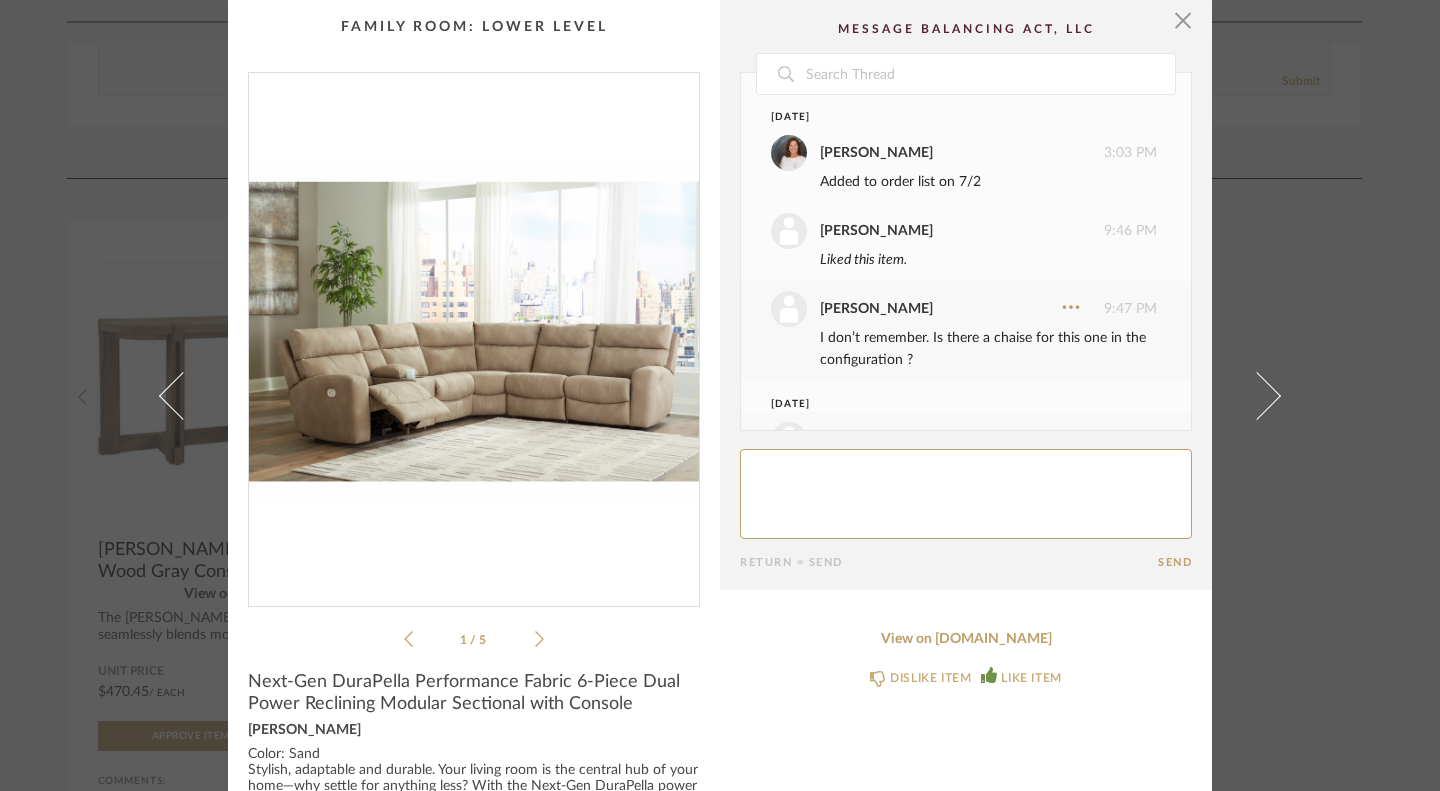 scroll, scrollTop: 307, scrollLeft: 0, axis: vertical 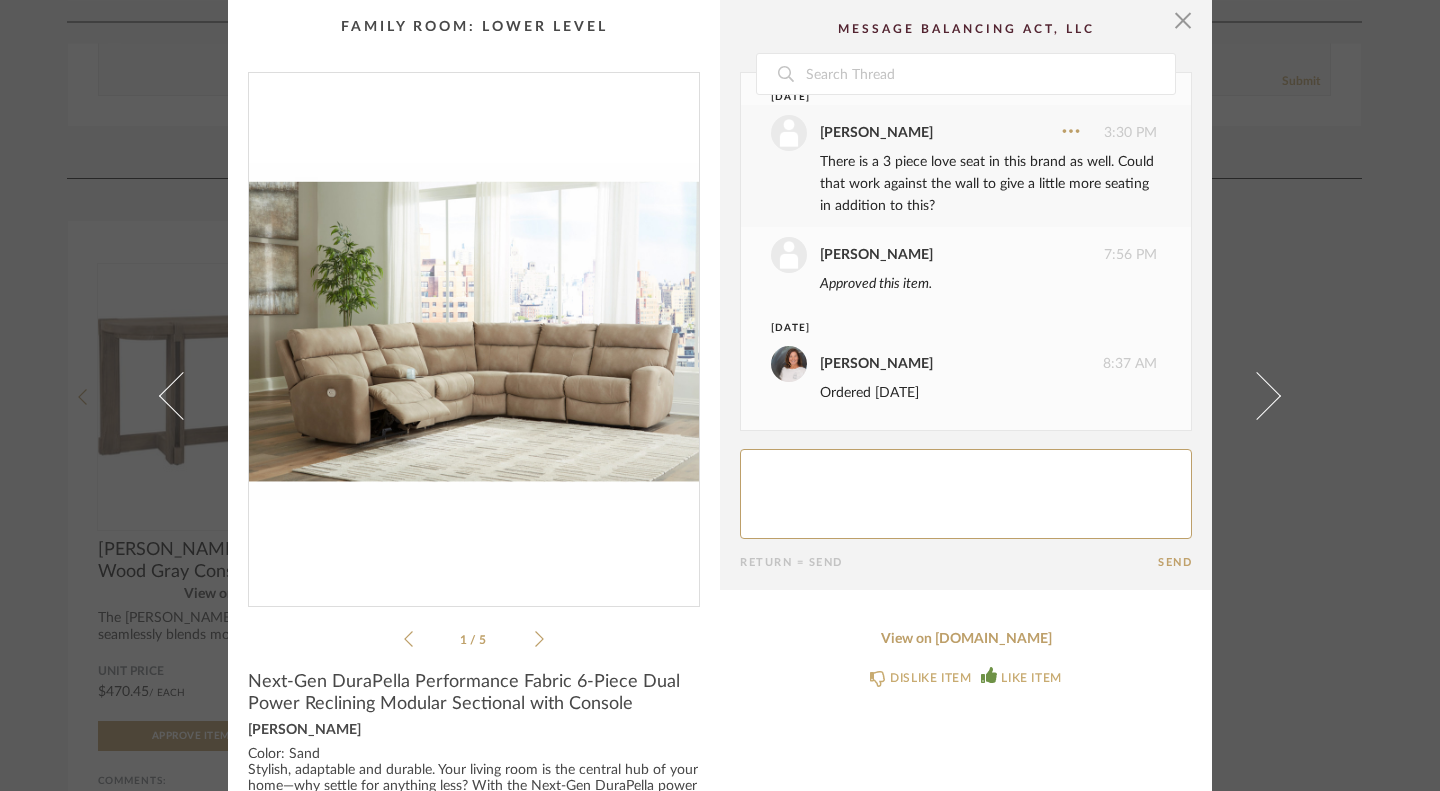 click at bounding box center (474, 331) 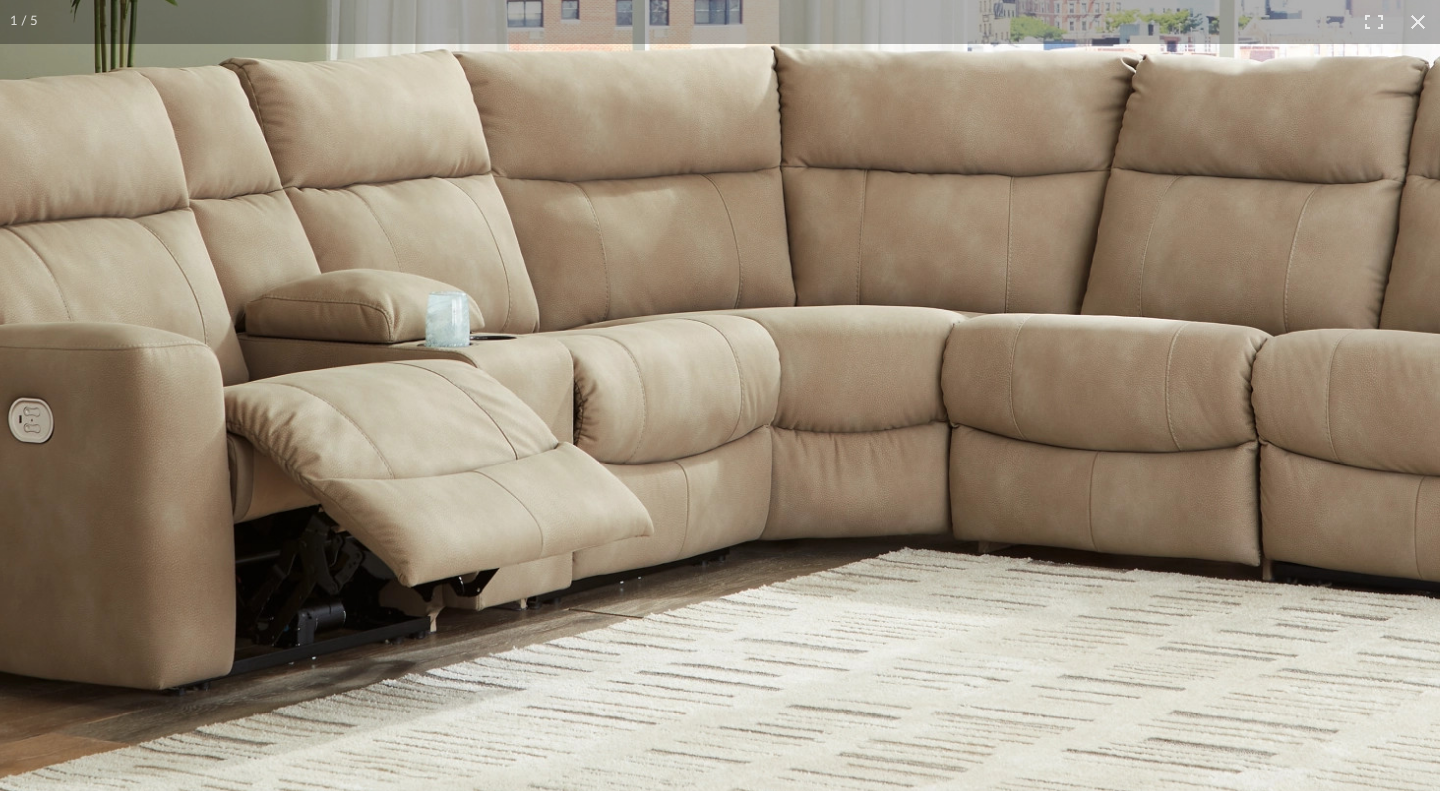 click at bounding box center [778, 98] 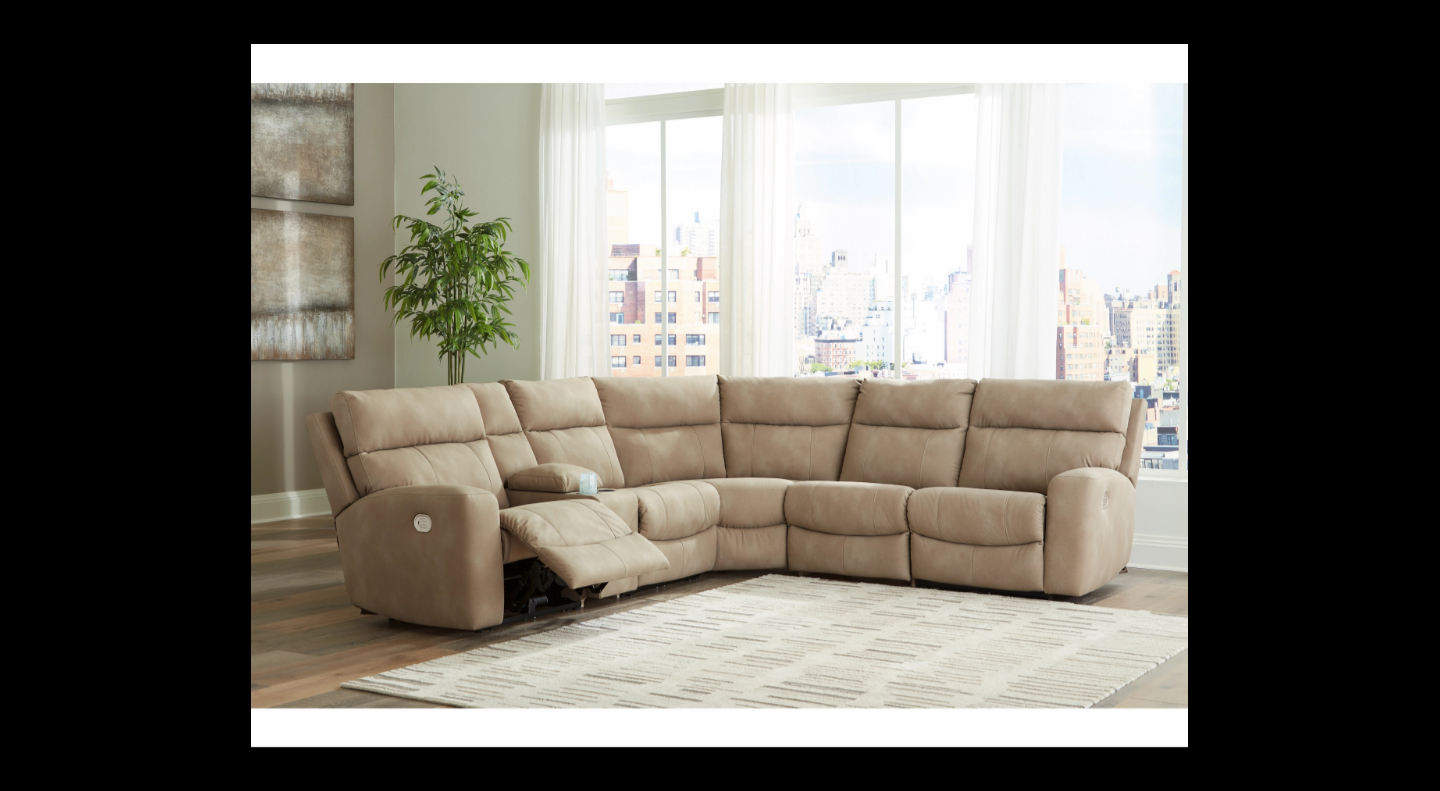 click at bounding box center (971, 439) 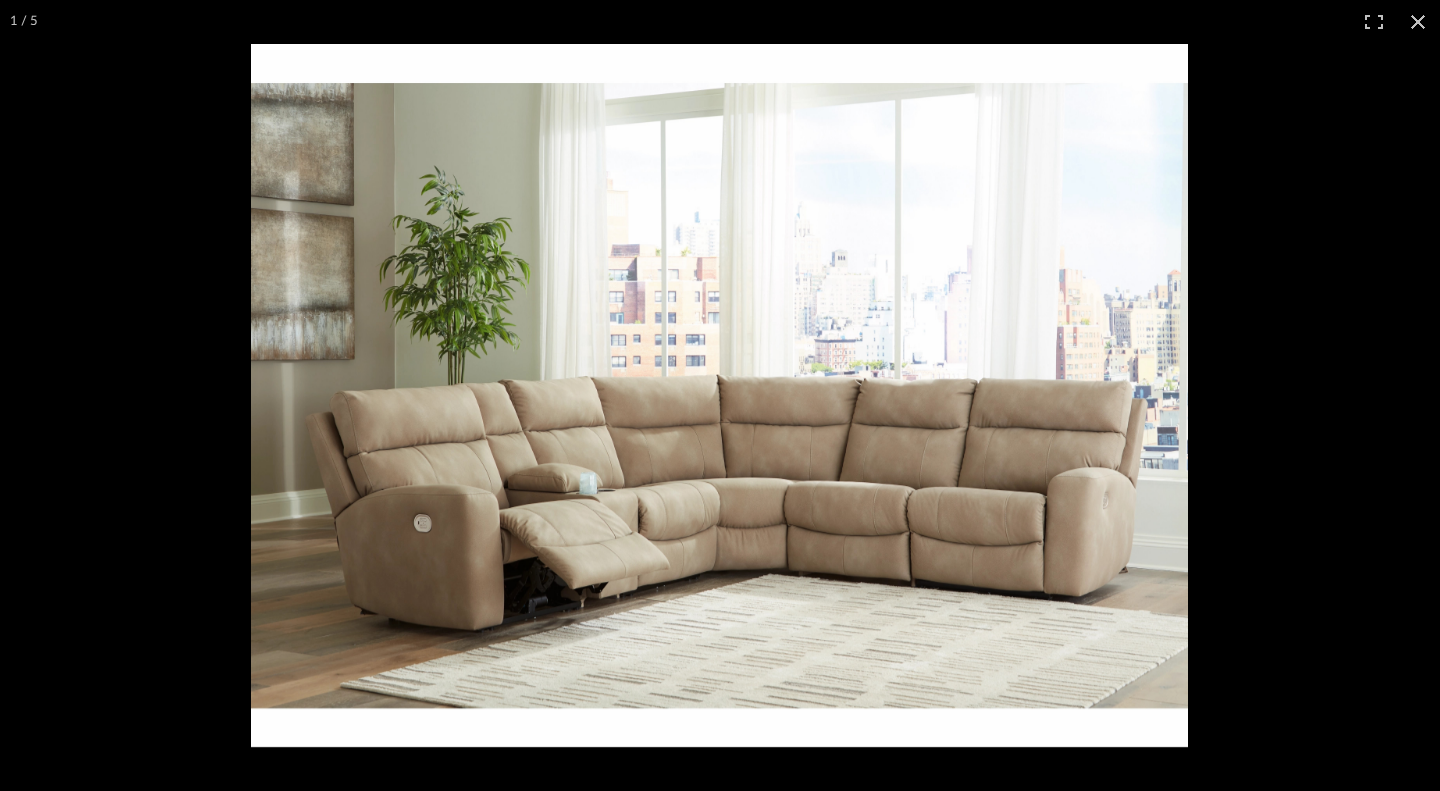click on "× 1 / 5  Date  [DATE]  [PERSON_NAME]   3:03 PM  Added to order list on 7/2  [PERSON_NAME]   9:46 PM  Liked this item.  [PERSON_NAME]   9:47 PM  I don’t remember. Is there a chaise for this one in the configuration ? [DATE]  [PERSON_NAME]   3:30 PM  There is a 3 piece love seat in this brand as well.  Could that work against the wall to give a little more seating in addition to this?  [PERSON_NAME]   7:56 PM  Approved this item. [DATE]  [PERSON_NAME]   8:37 AM  Ordered [DATE]      Return = Send  Send  Next-Gen DuraPella Performance Fabric 6-Piece Dual Power Reclining Modular Sectional with Console  ASHLEY  See more  Product Specifications  See more  Dimensions  Width: 119.50" Height: 42.00" Depth: 104.50"  Unit Price  $2,799.99  / Each  QTY  1  Total Price   $2,799.99  Item Approved  View on [DOMAIN_NAME]  DISLIKE ITEM LIKE ITEM" at bounding box center [720, 395] 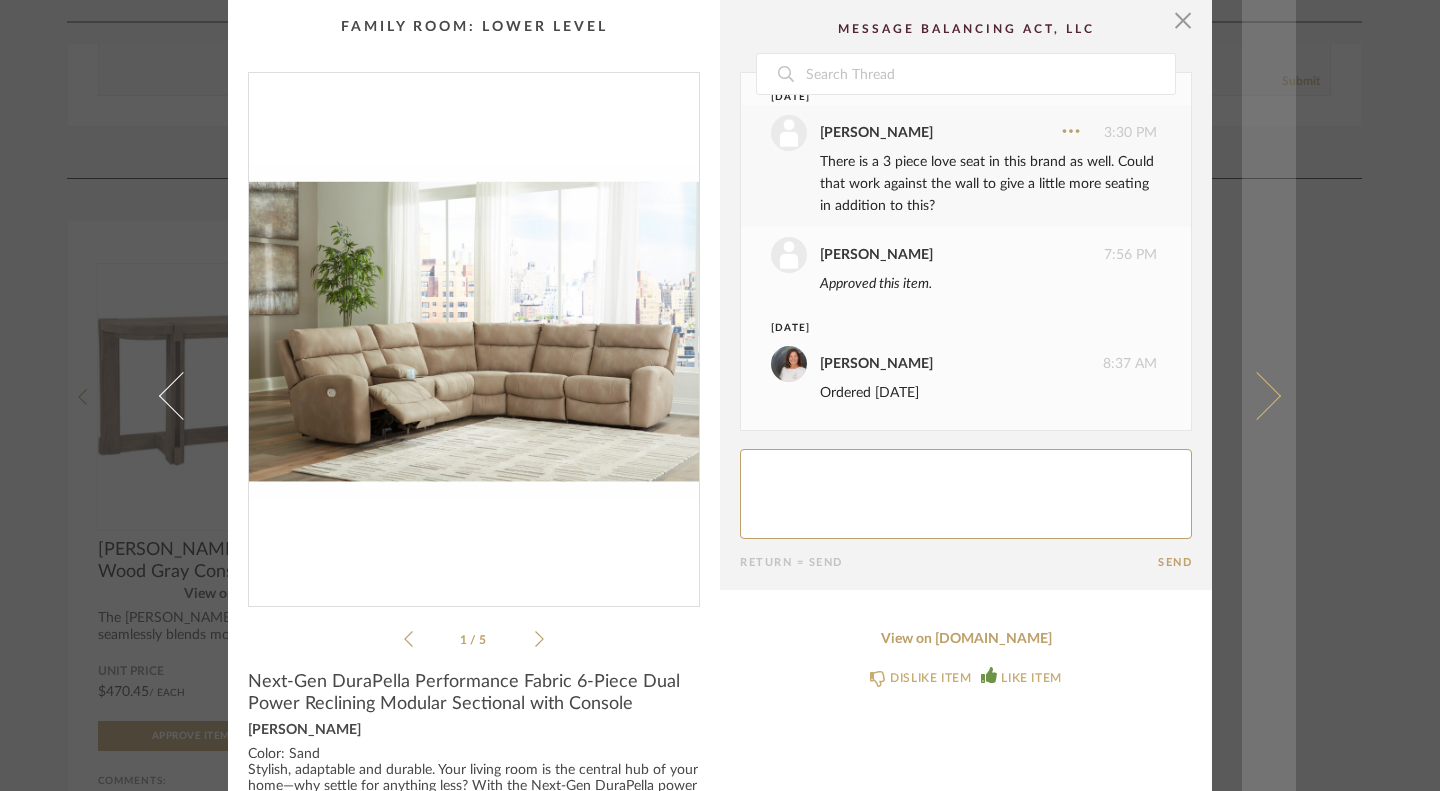click at bounding box center [1257, 395] 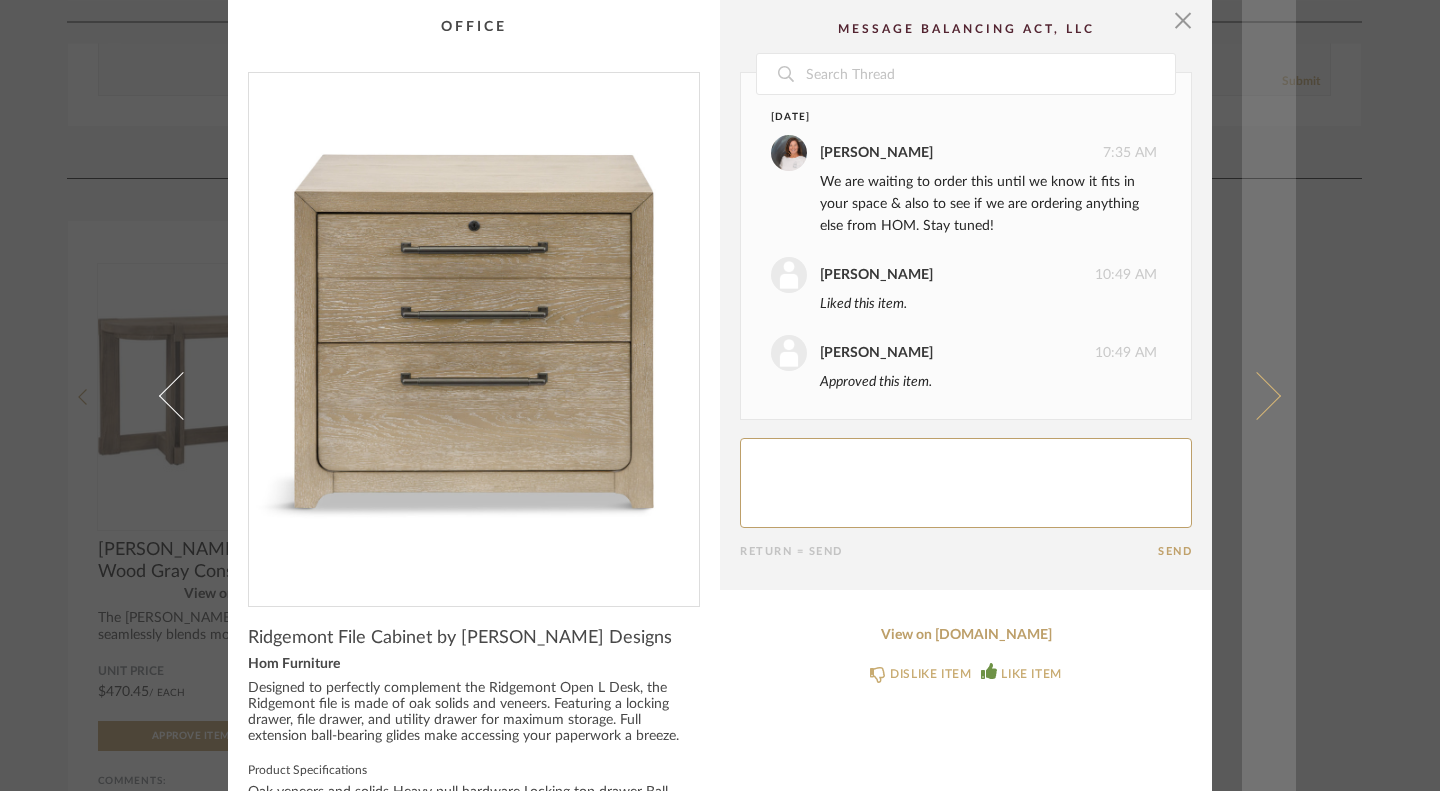 click at bounding box center (1269, 395) 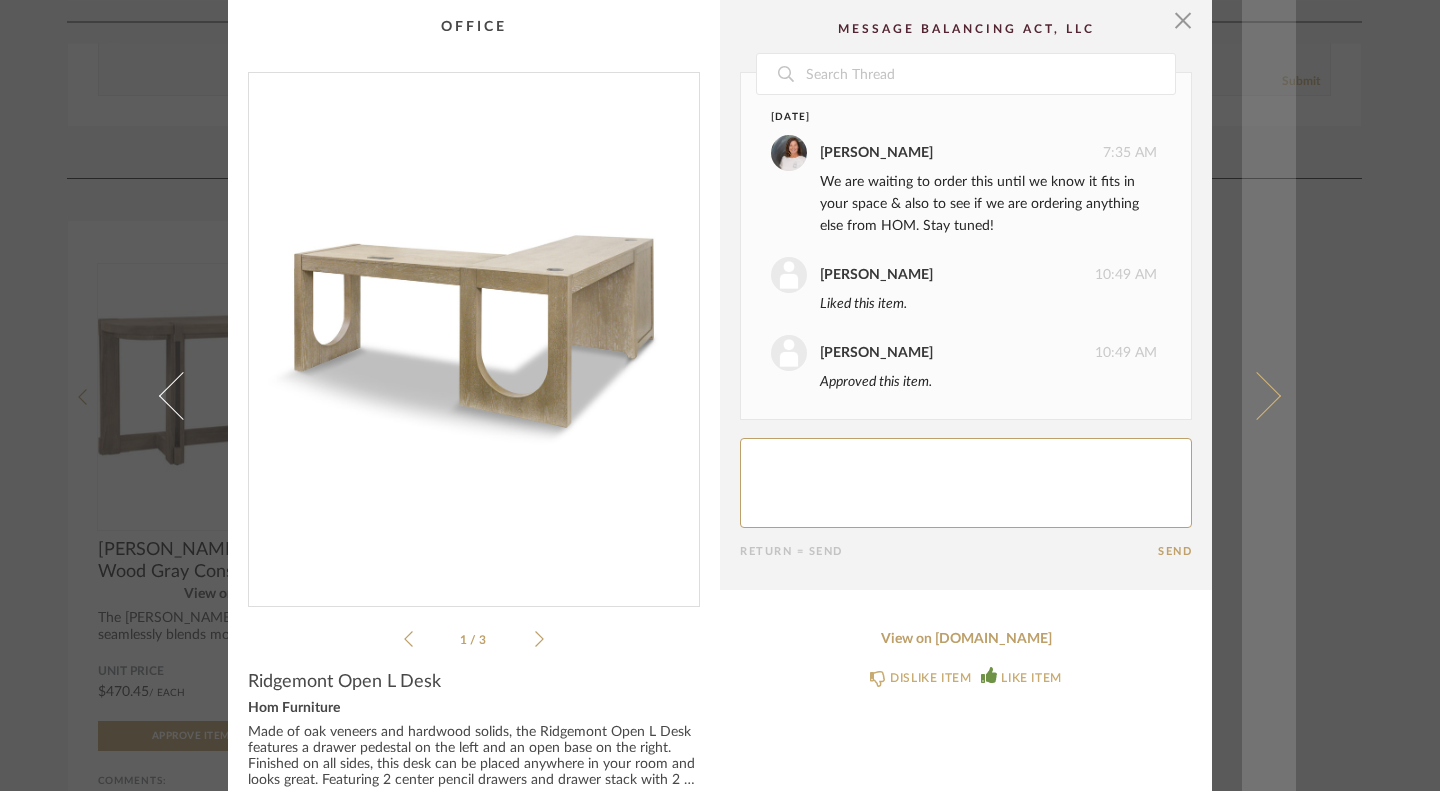 click at bounding box center [1269, 395] 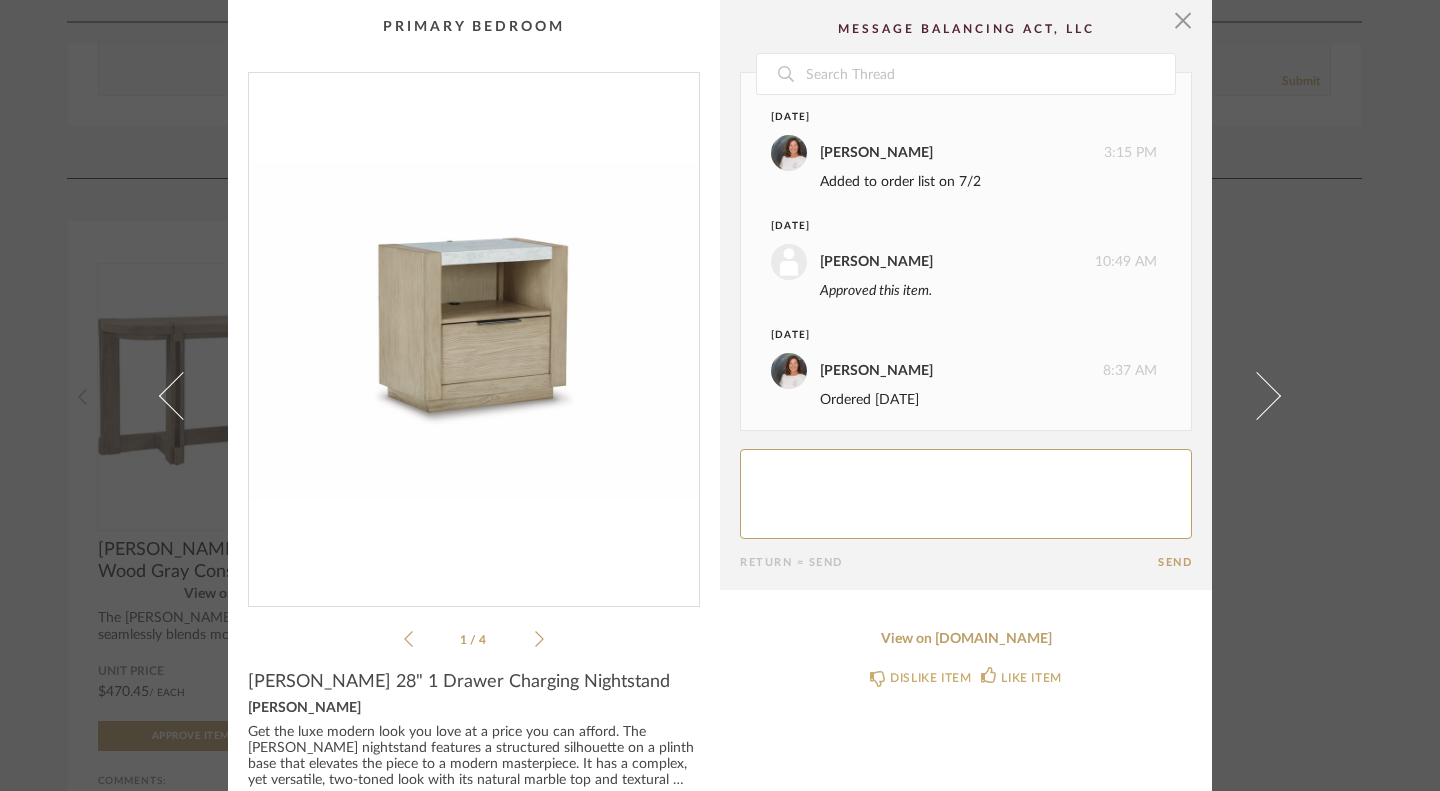 scroll, scrollTop: 7, scrollLeft: 0, axis: vertical 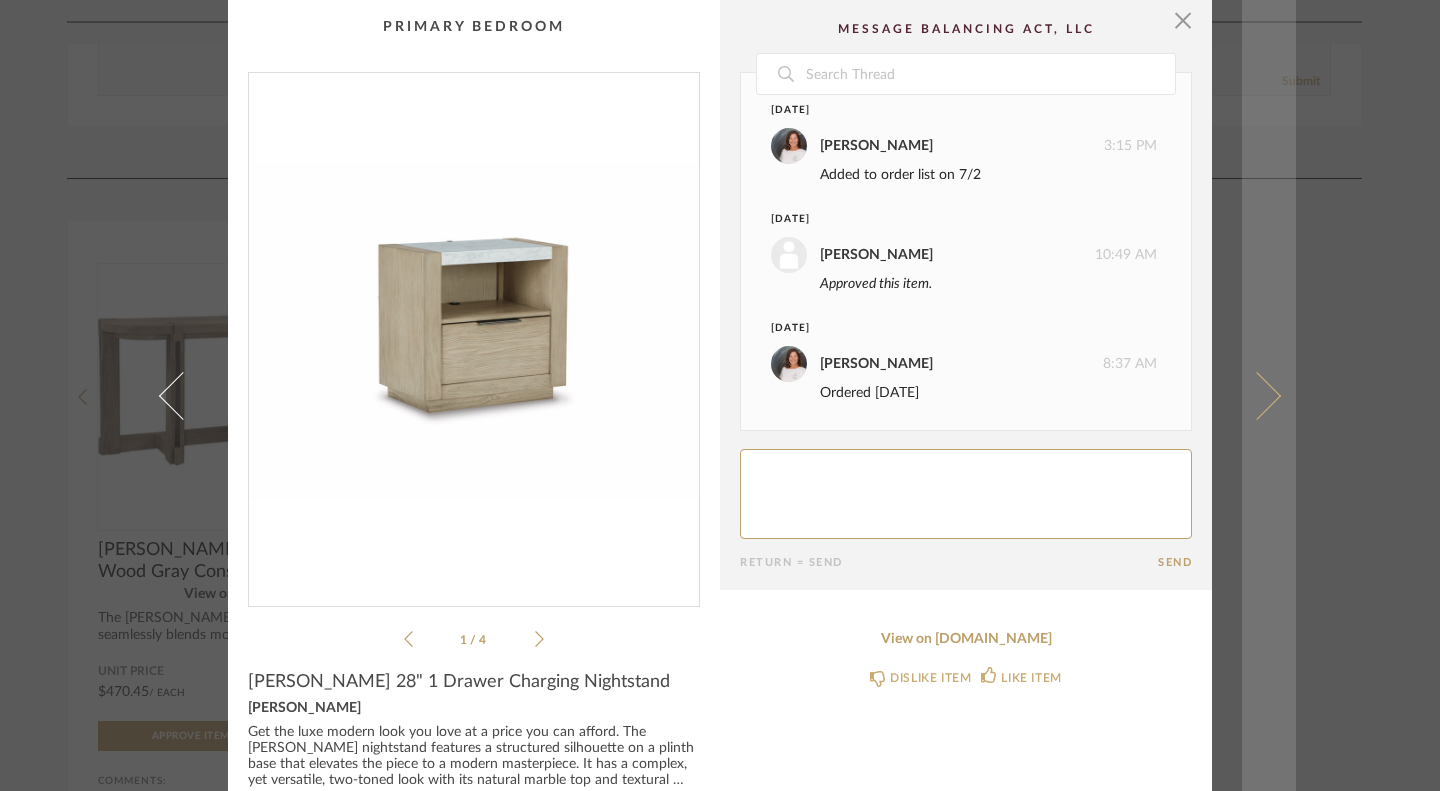 click at bounding box center [1257, 395] 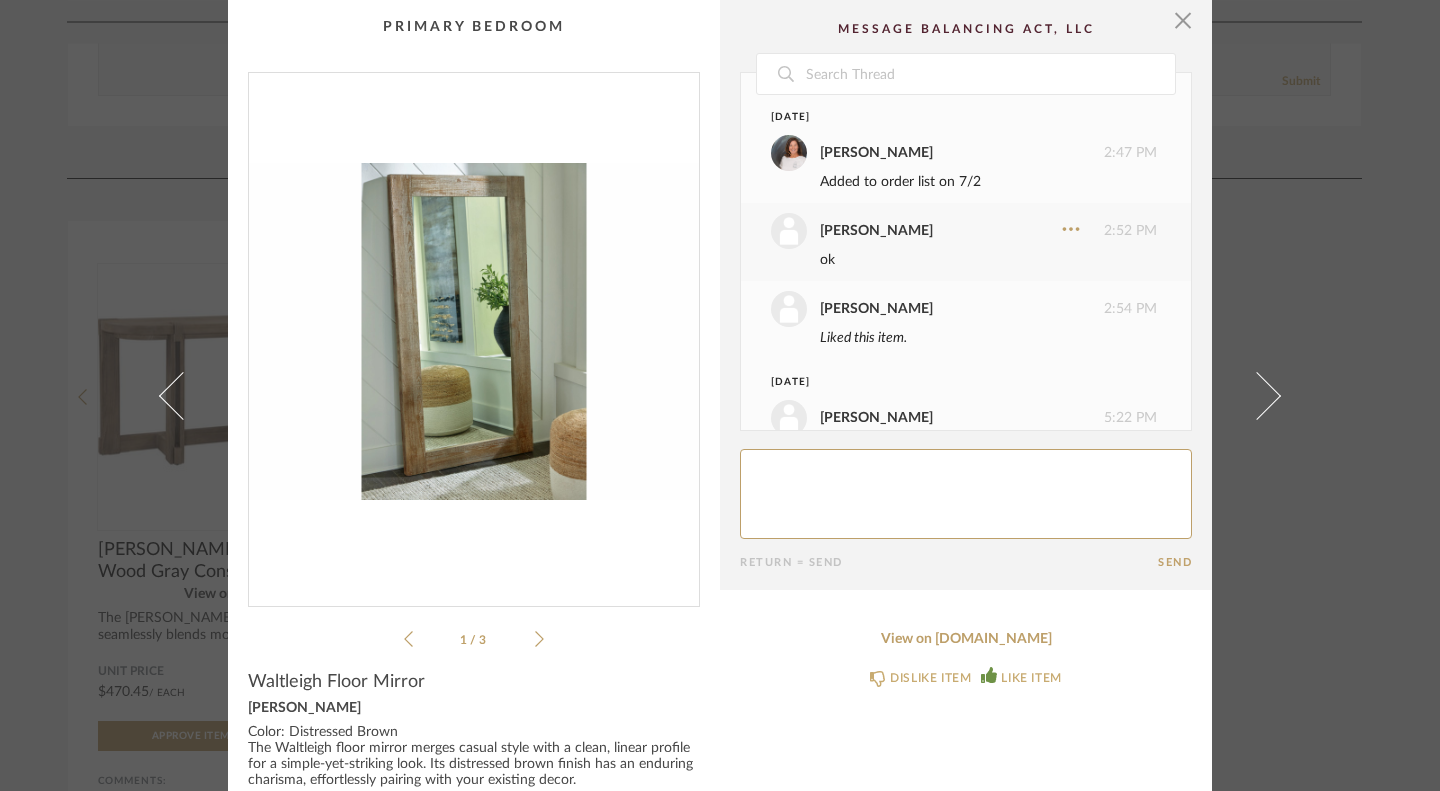 scroll, scrollTop: 163, scrollLeft: 0, axis: vertical 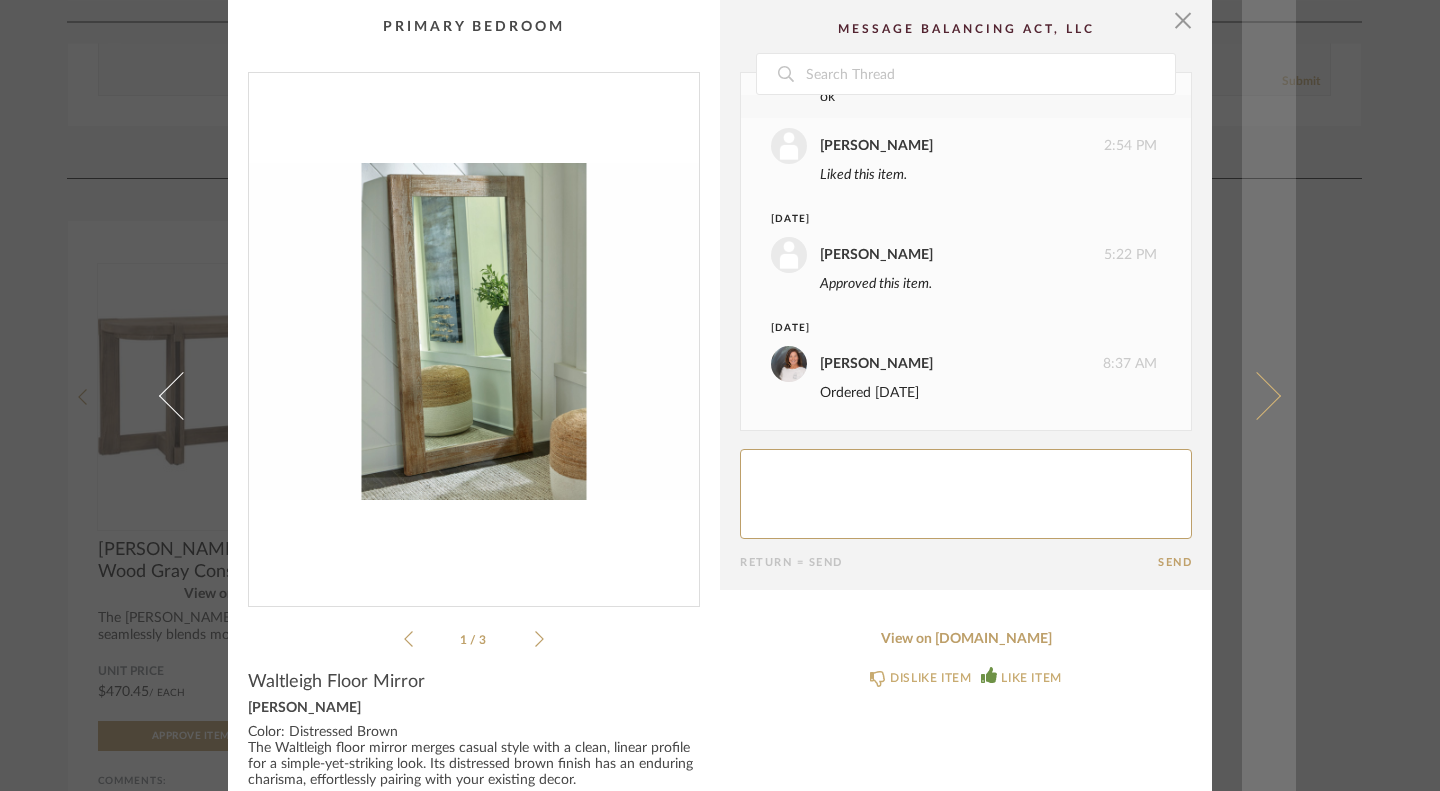 click at bounding box center (1269, 395) 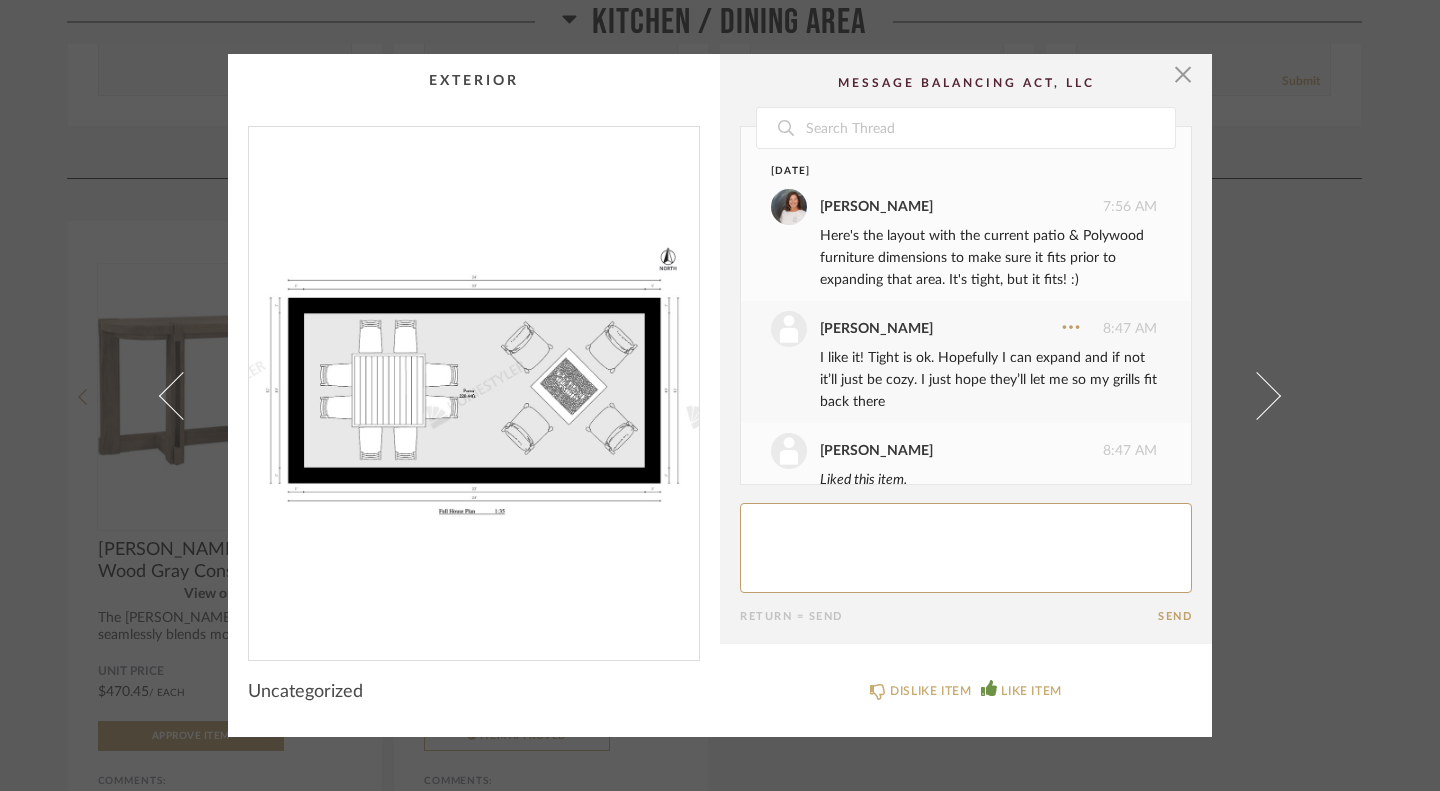 scroll, scrollTop: 33, scrollLeft: 0, axis: vertical 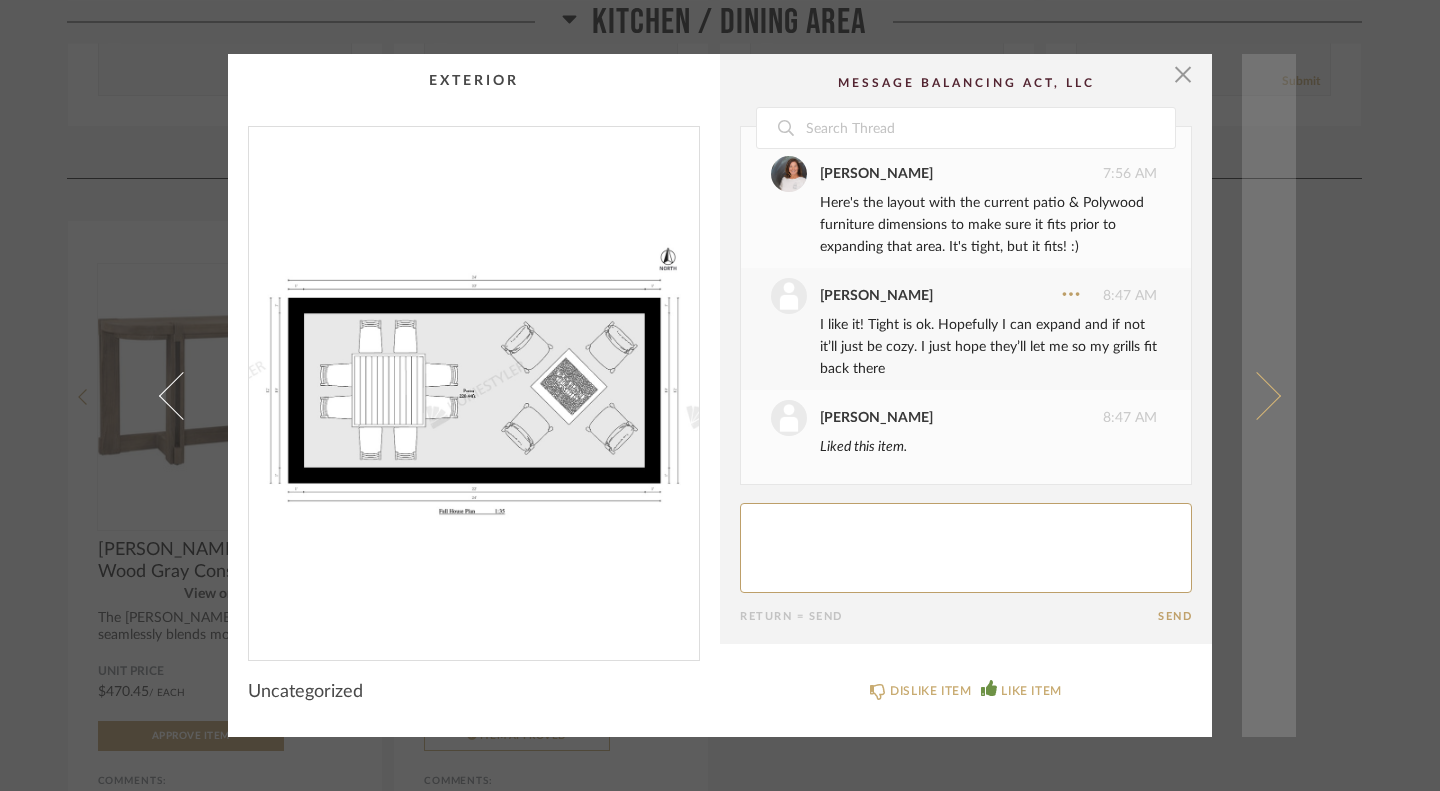 click at bounding box center [1257, 395] 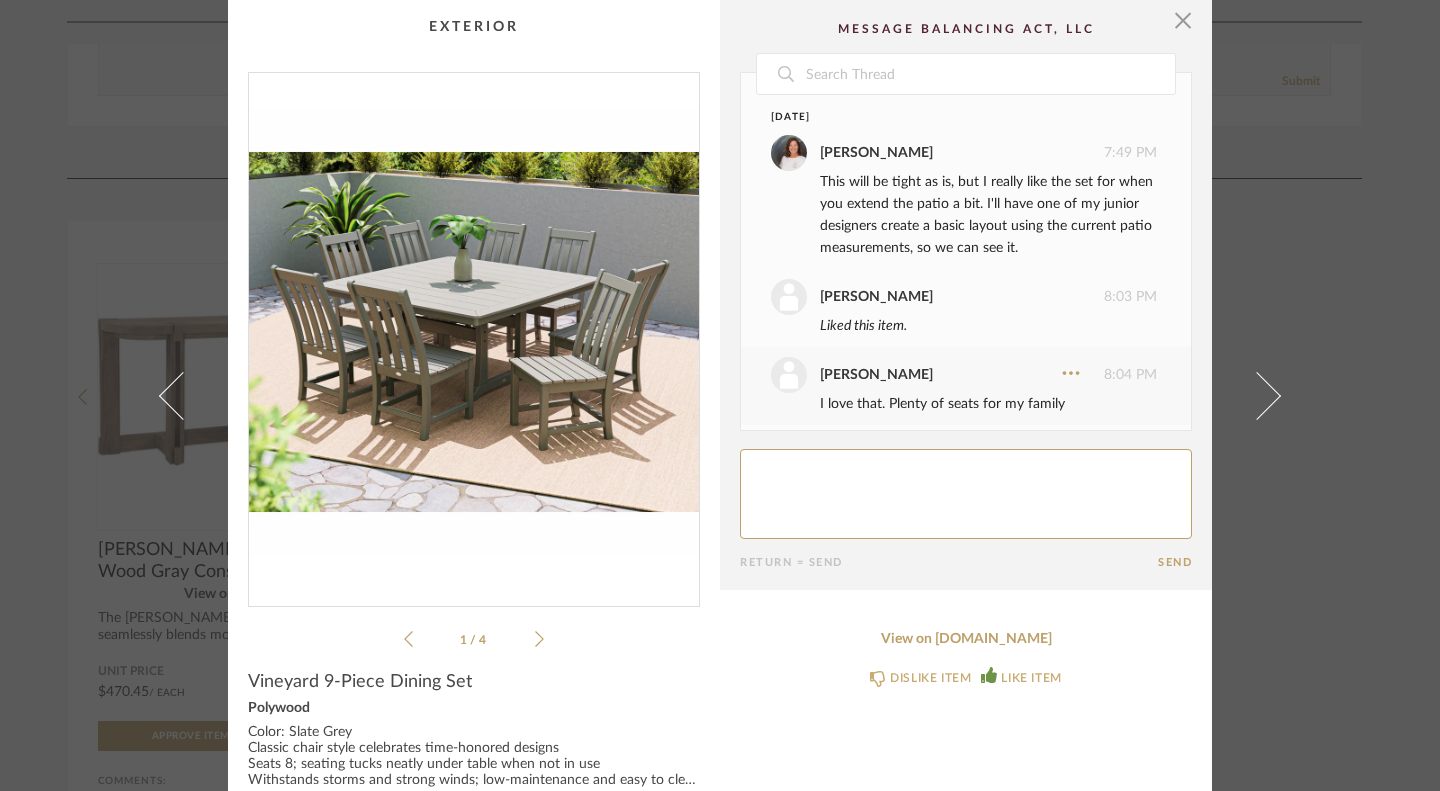 scroll, scrollTop: 11, scrollLeft: 0, axis: vertical 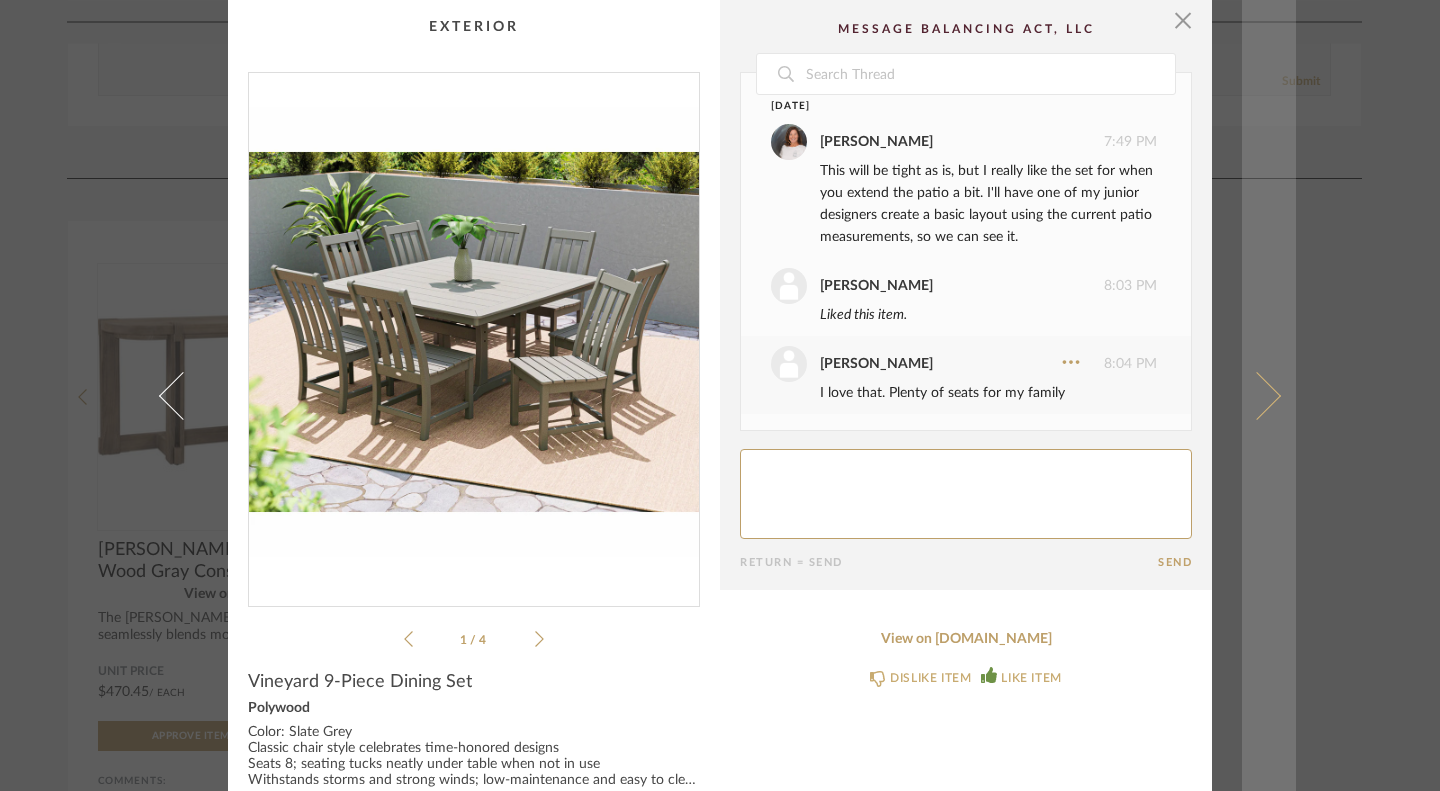 click at bounding box center (1257, 395) 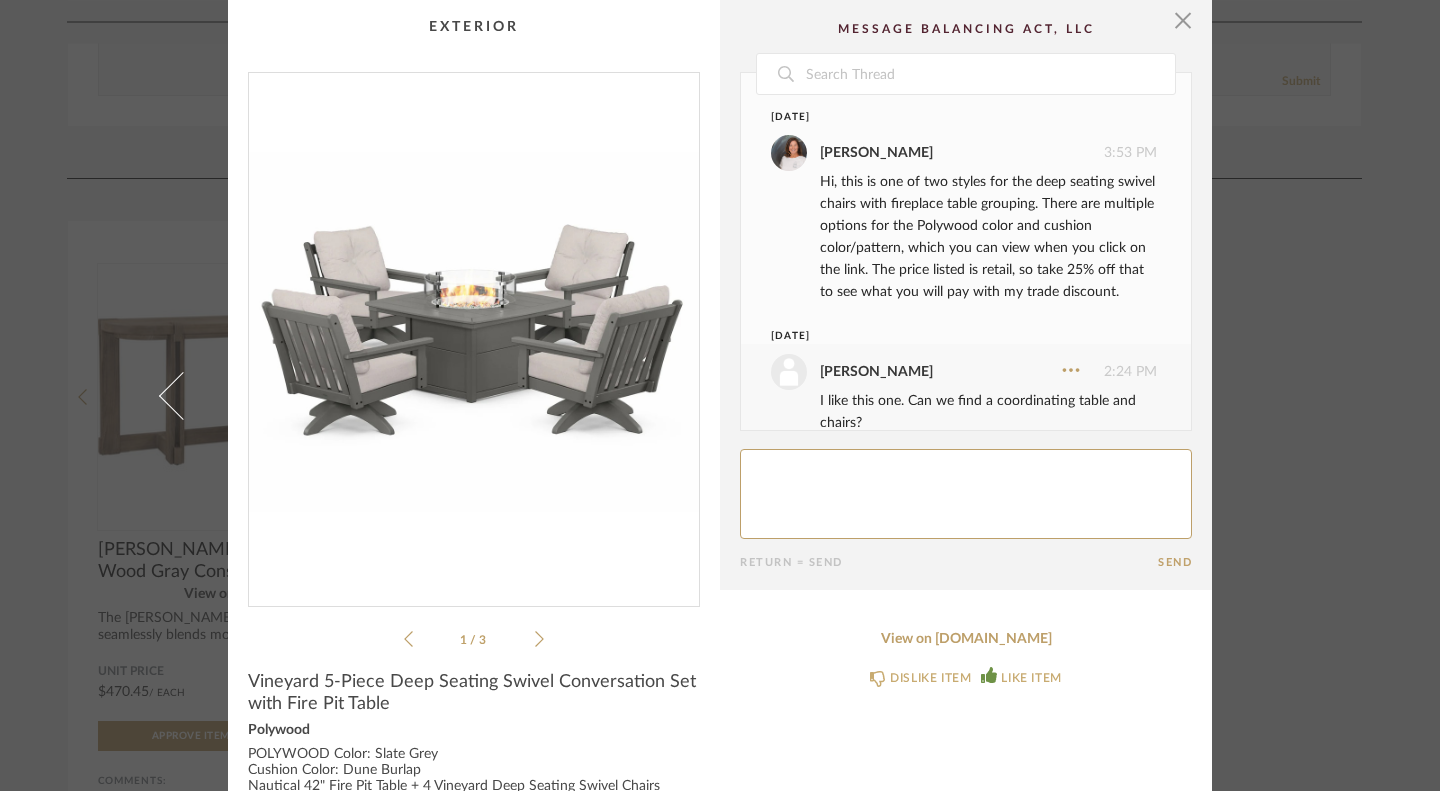 scroll, scrollTop: 836, scrollLeft: 0, axis: vertical 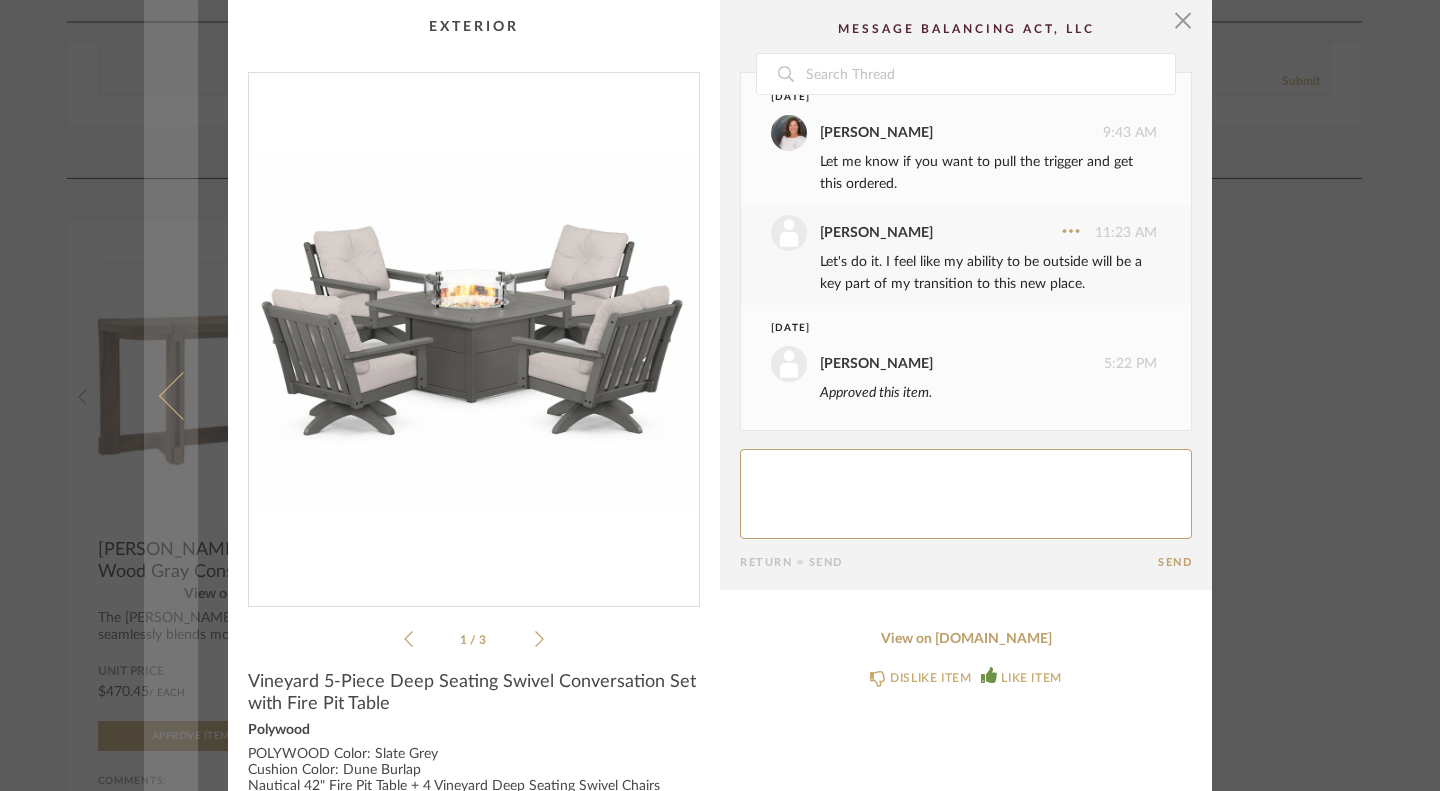 click at bounding box center [171, 395] 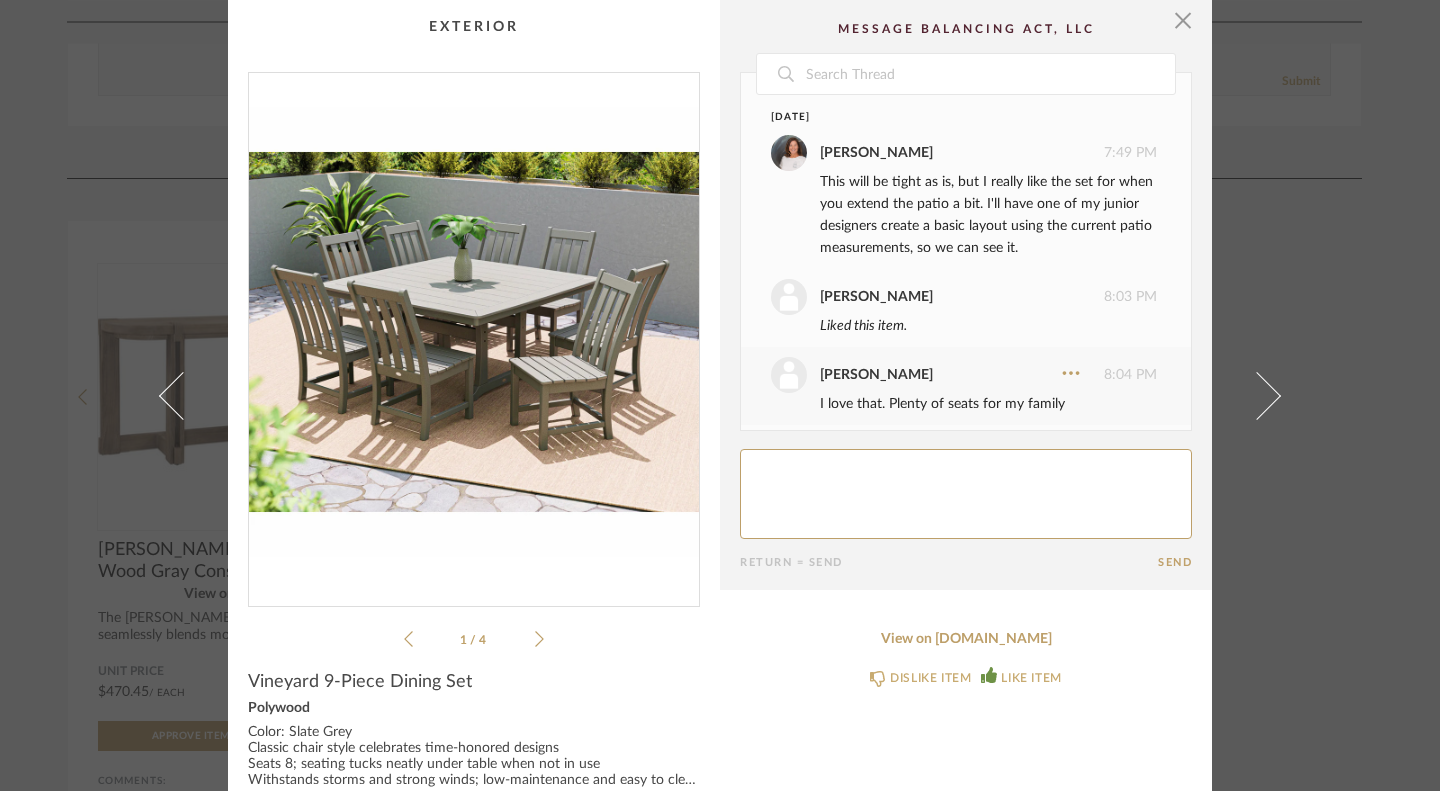 scroll, scrollTop: 11, scrollLeft: 0, axis: vertical 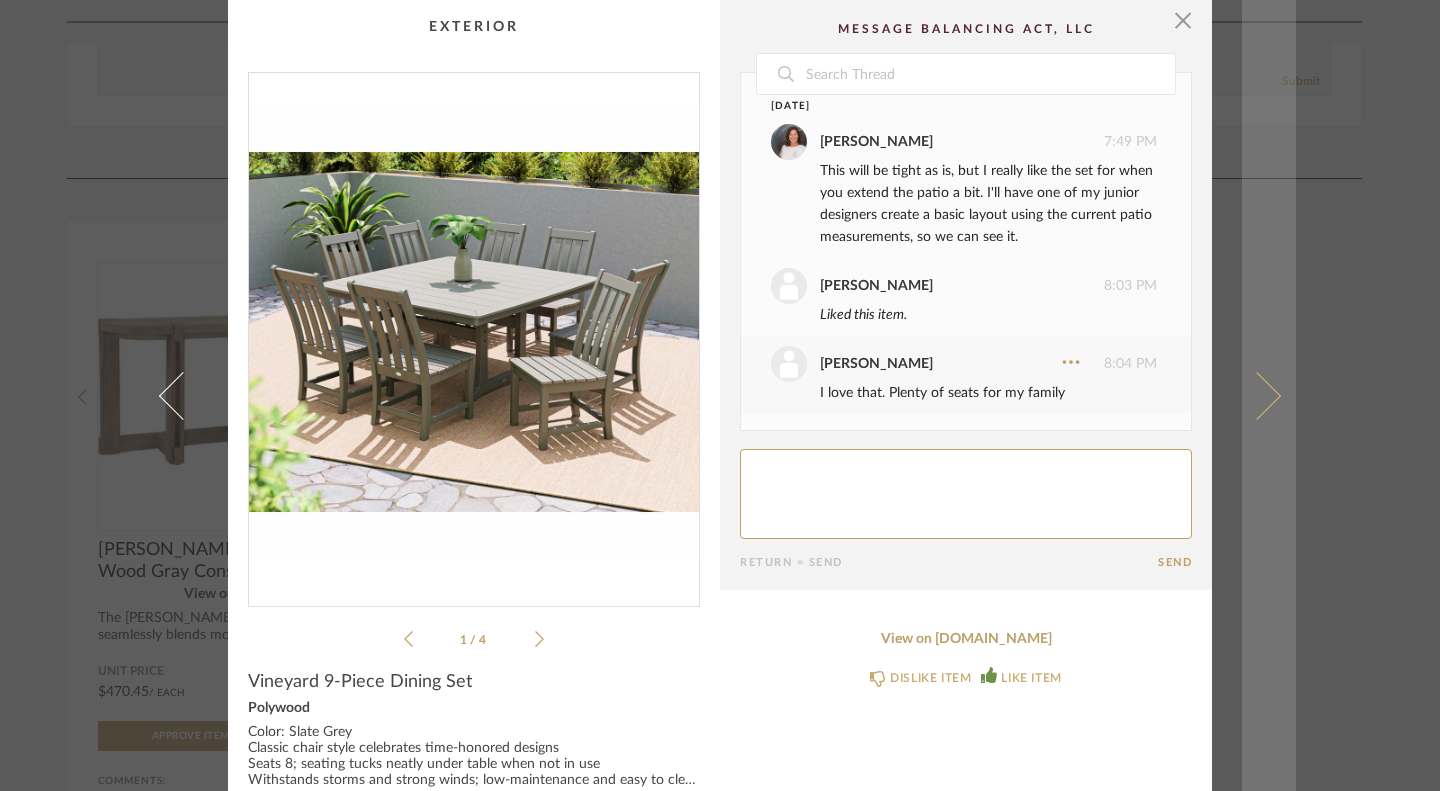 click at bounding box center (1269, 395) 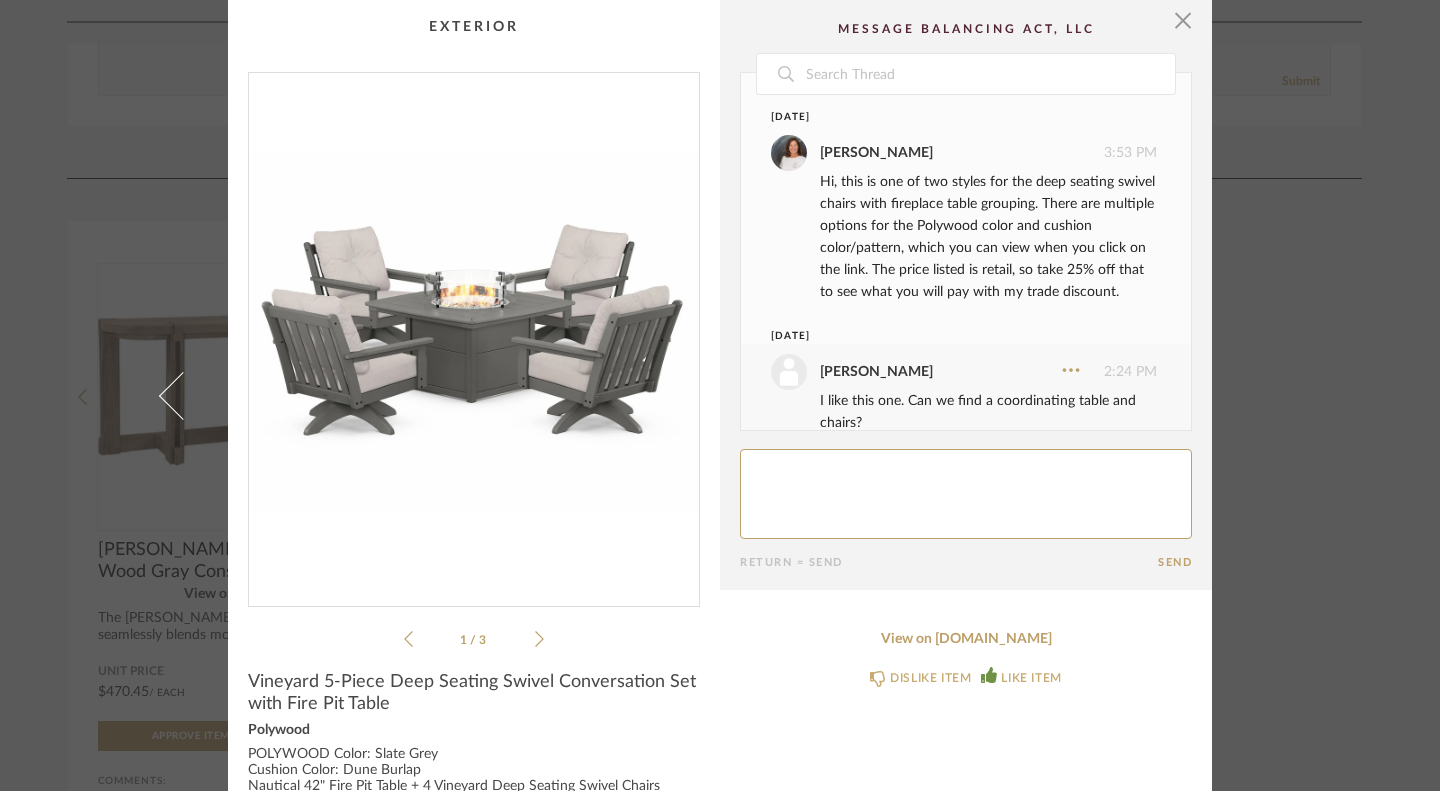 scroll, scrollTop: 836, scrollLeft: 0, axis: vertical 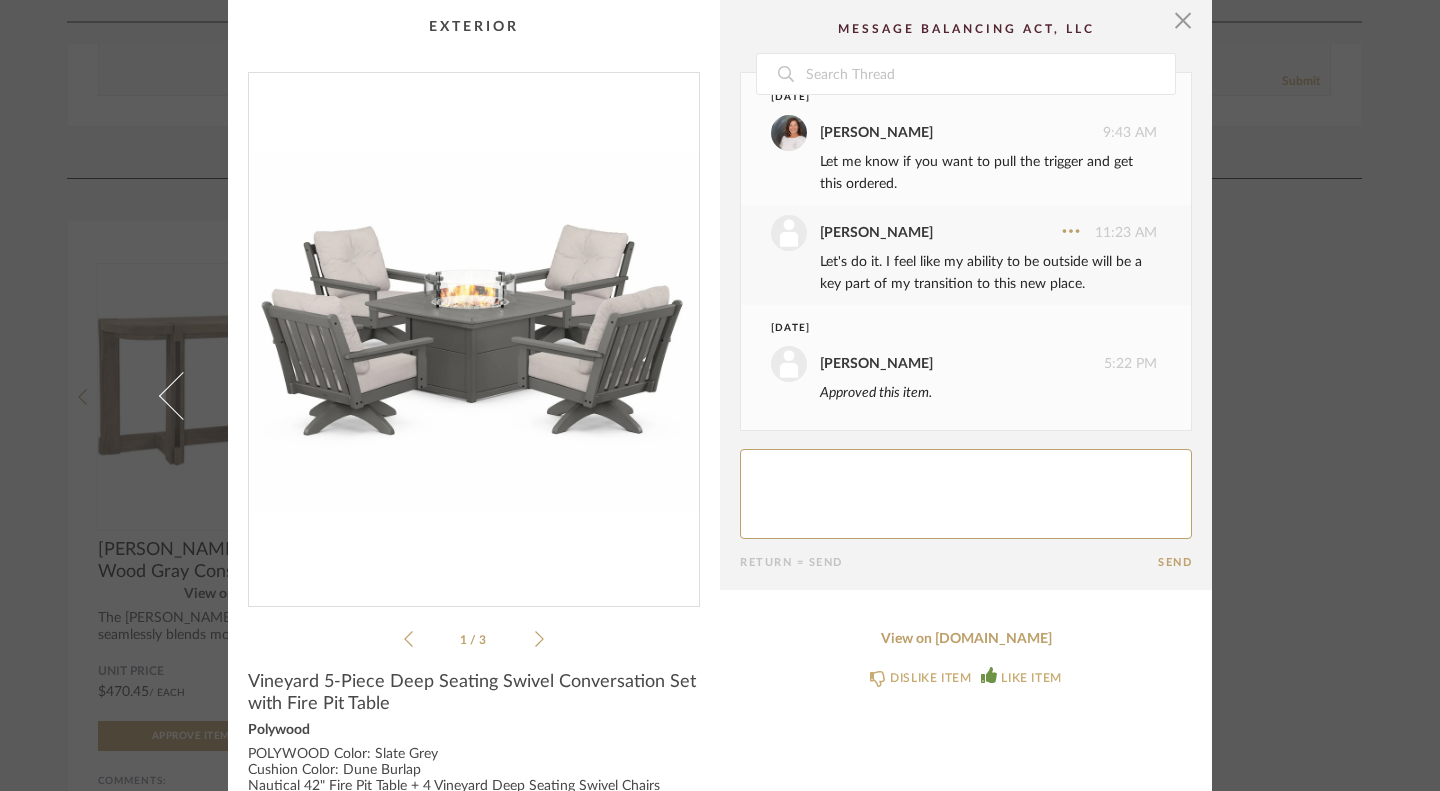 click on "Date  [DATE]  [PERSON_NAME]   3:53 PM  Hi, this is one of two styles for the deep seating swivel chairs with fireplace table grouping. There are multiple options for the Polywood color and cushion color/pattern, which you can view when you click on the link. The price listed is retail, so take 25% off that to see what you will pay with my trade discount. [DATE]  [PERSON_NAME]   2:24 PM  I like this one.  Can we find a coordinating table and chairs?  [PERSON_NAME]   3:06 PM  Liked this item.  [PERSON_NAME]   3:24 PM  Absolutely! There are a bunch of different dining options in this same collection. It will really come down to the amount of space to determine the size & shape of the table.  [PERSON_NAME]   3:24 PM  [URL][DOMAIN_NAME]  [PERSON_NAME]   4:21 PM  Is there one you are seeing that will fit in there.  I know it may be tight for a little while, but once I can modify the space it will be better" 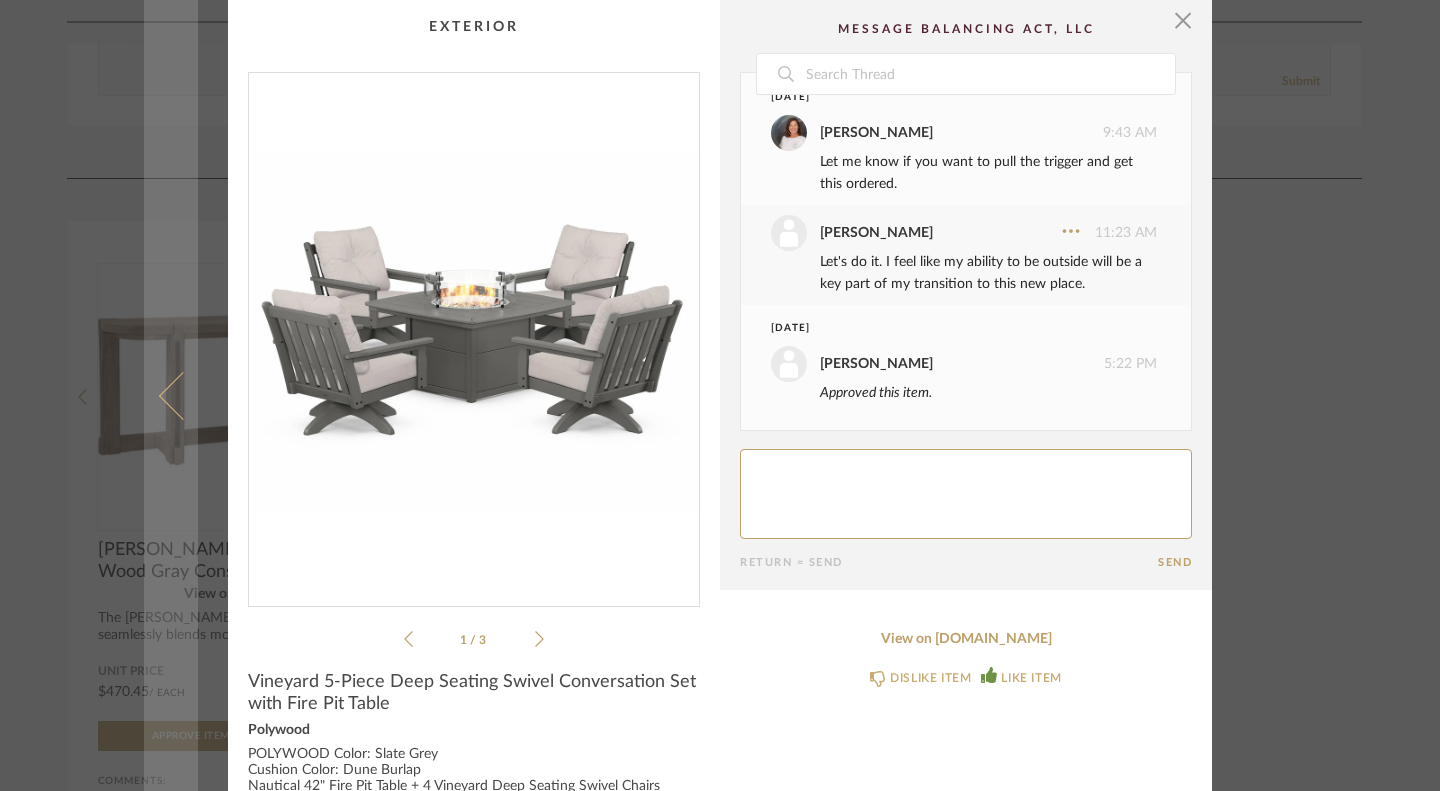 click at bounding box center [183, 395] 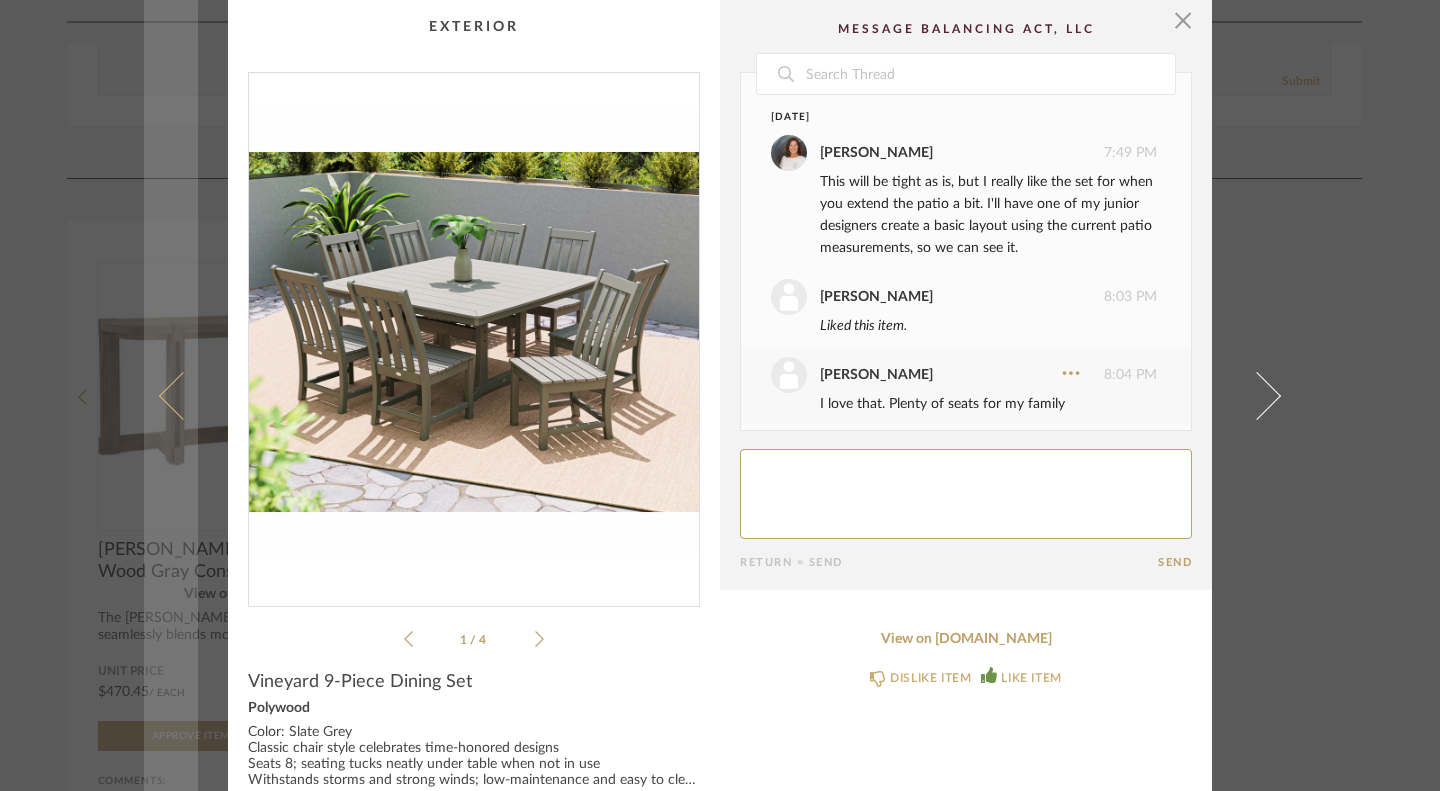 click at bounding box center (183, 395) 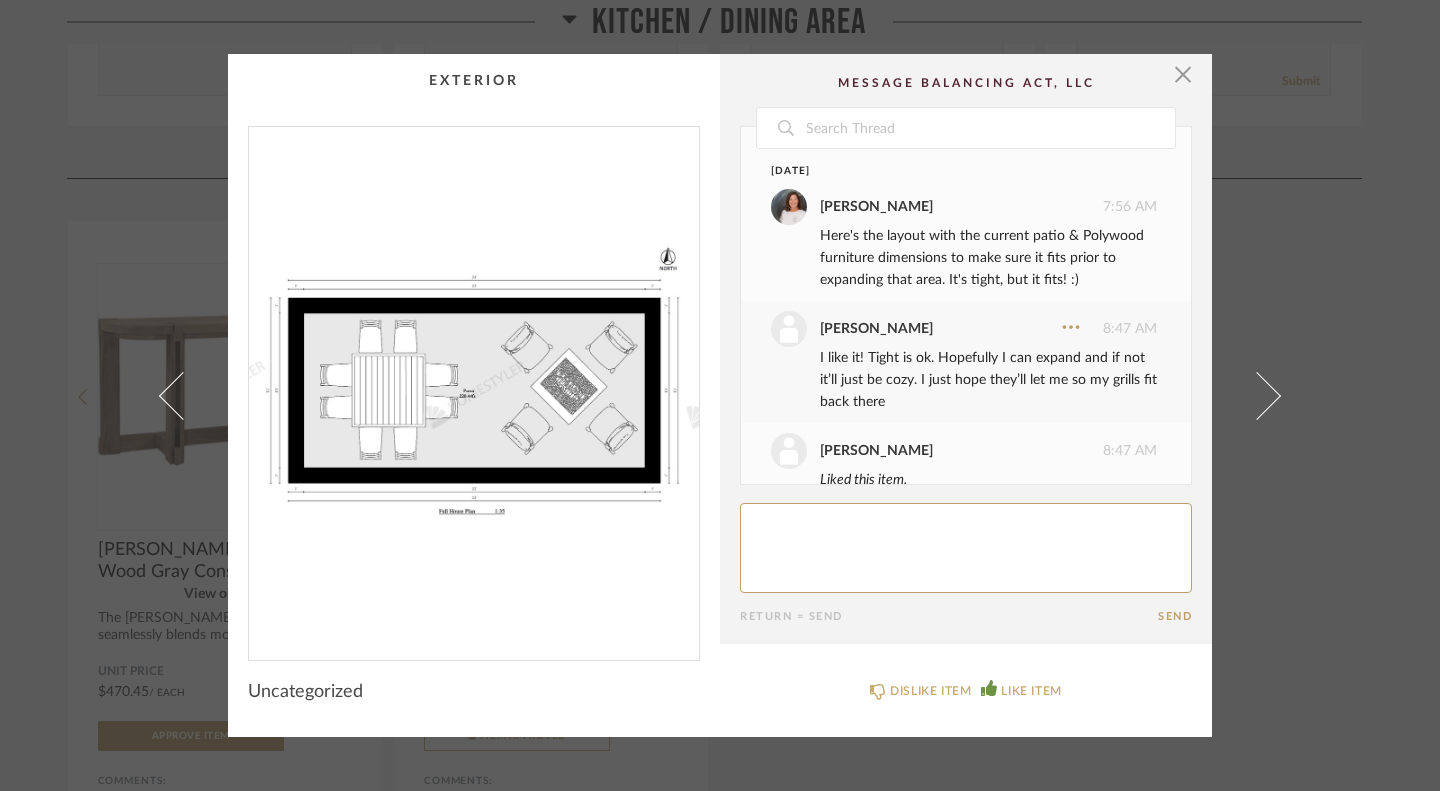 scroll, scrollTop: 33, scrollLeft: 0, axis: vertical 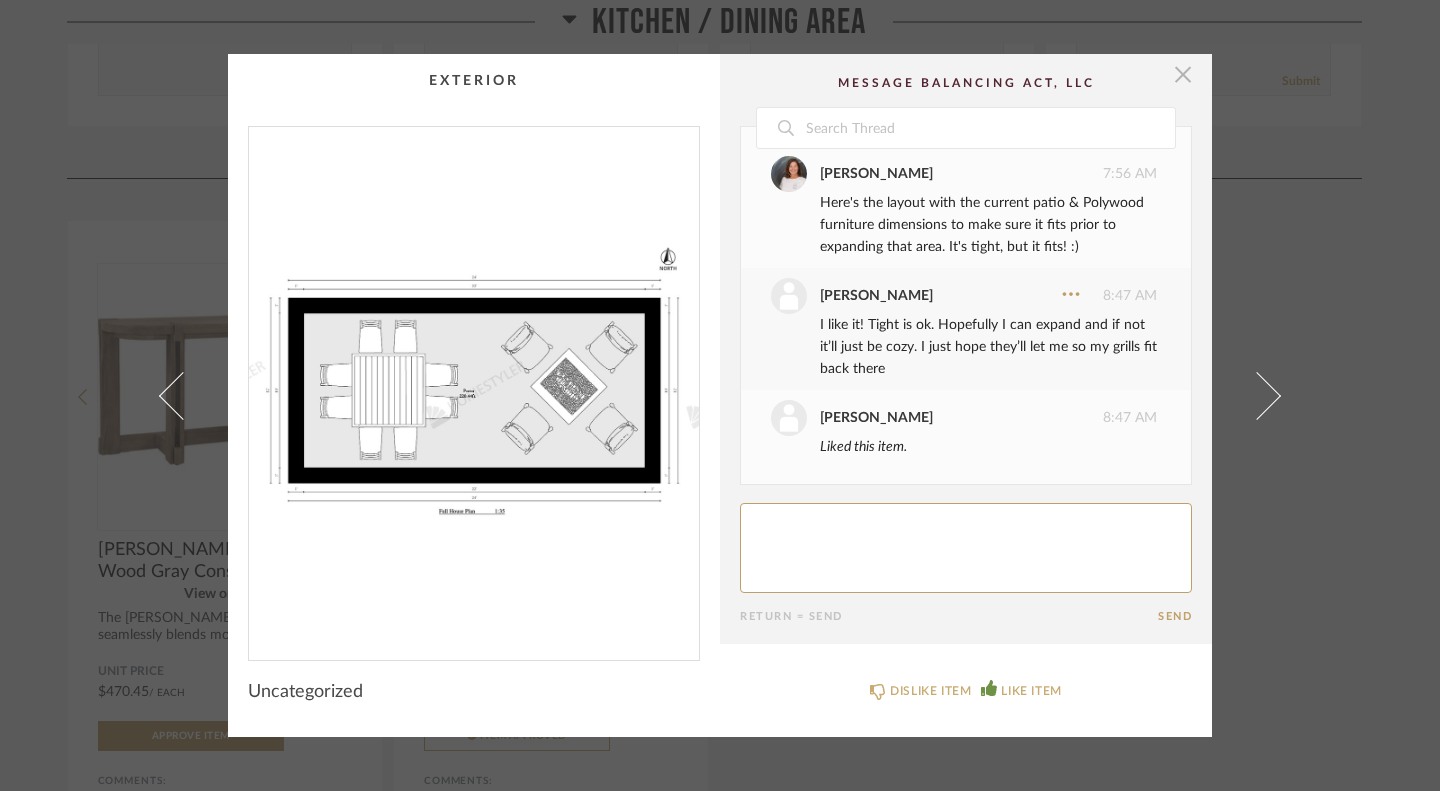 click at bounding box center (1183, 74) 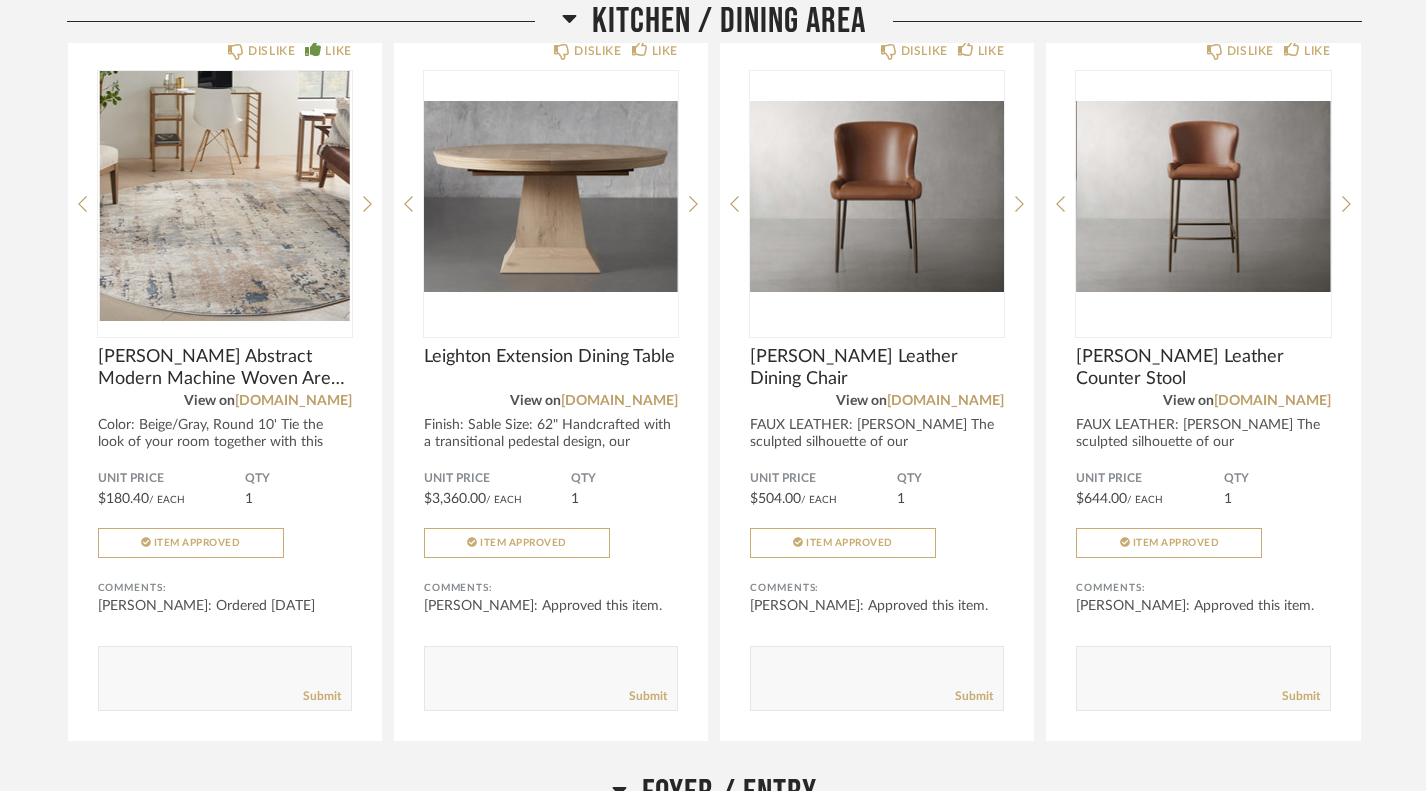 scroll, scrollTop: 346, scrollLeft: 0, axis: vertical 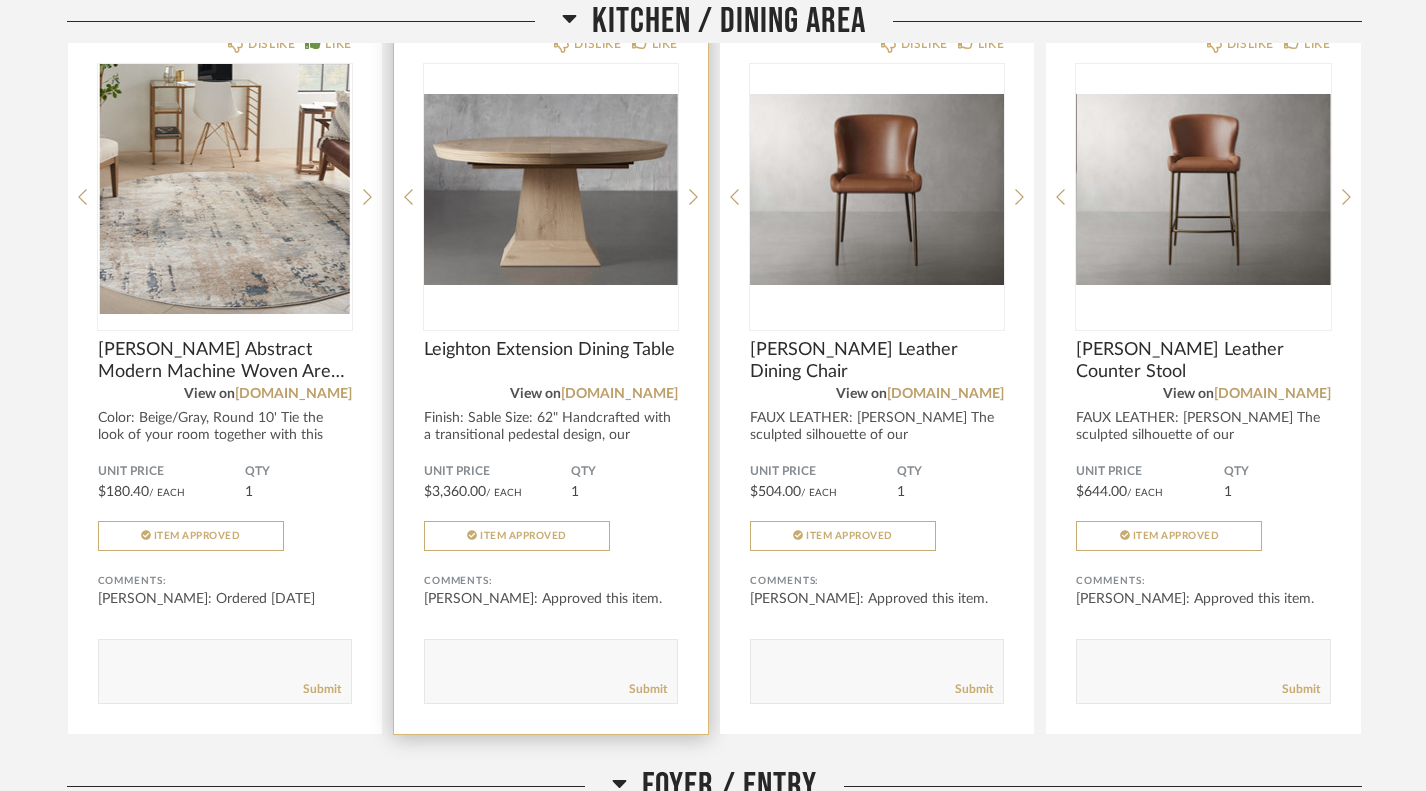click at bounding box center (551, 189) 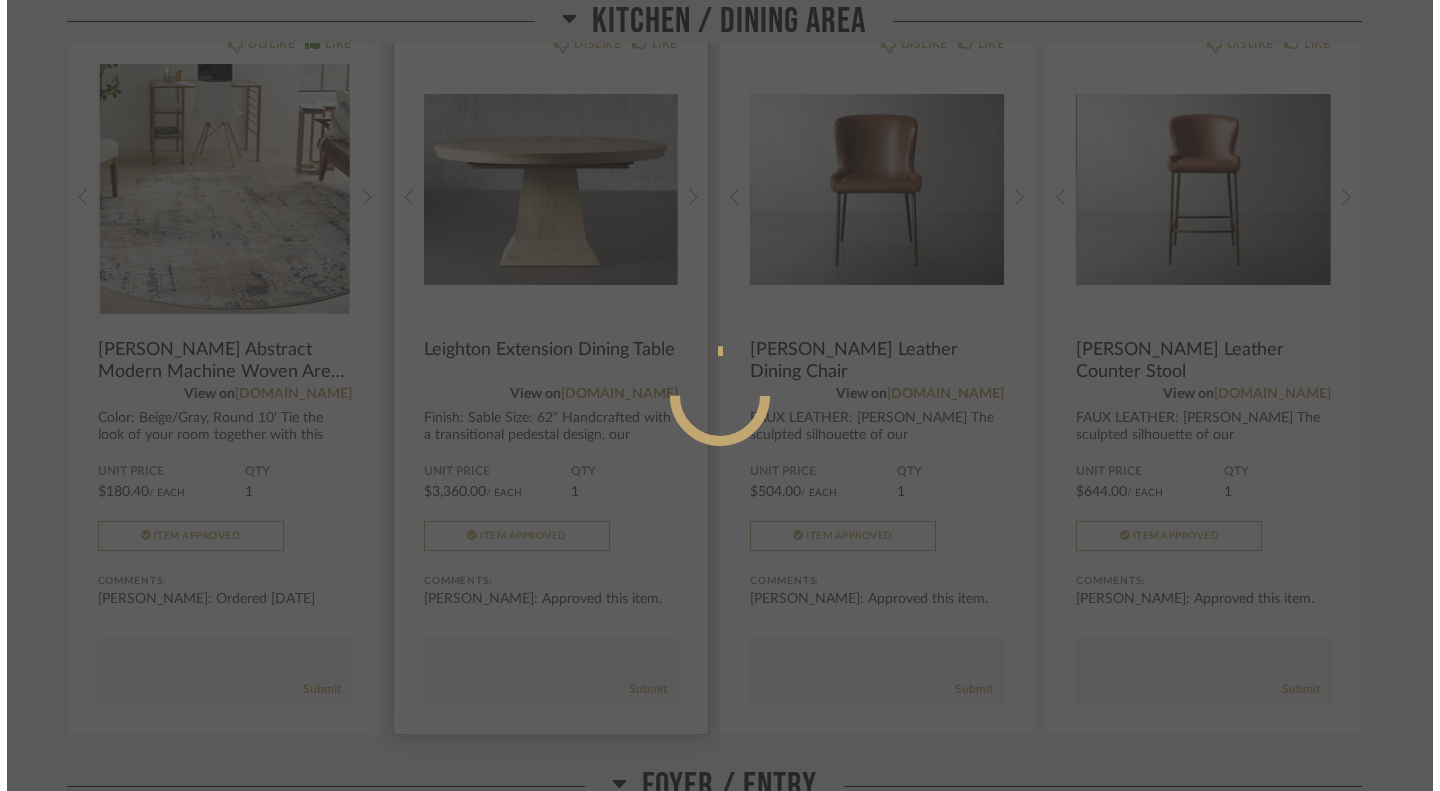 scroll, scrollTop: 0, scrollLeft: 0, axis: both 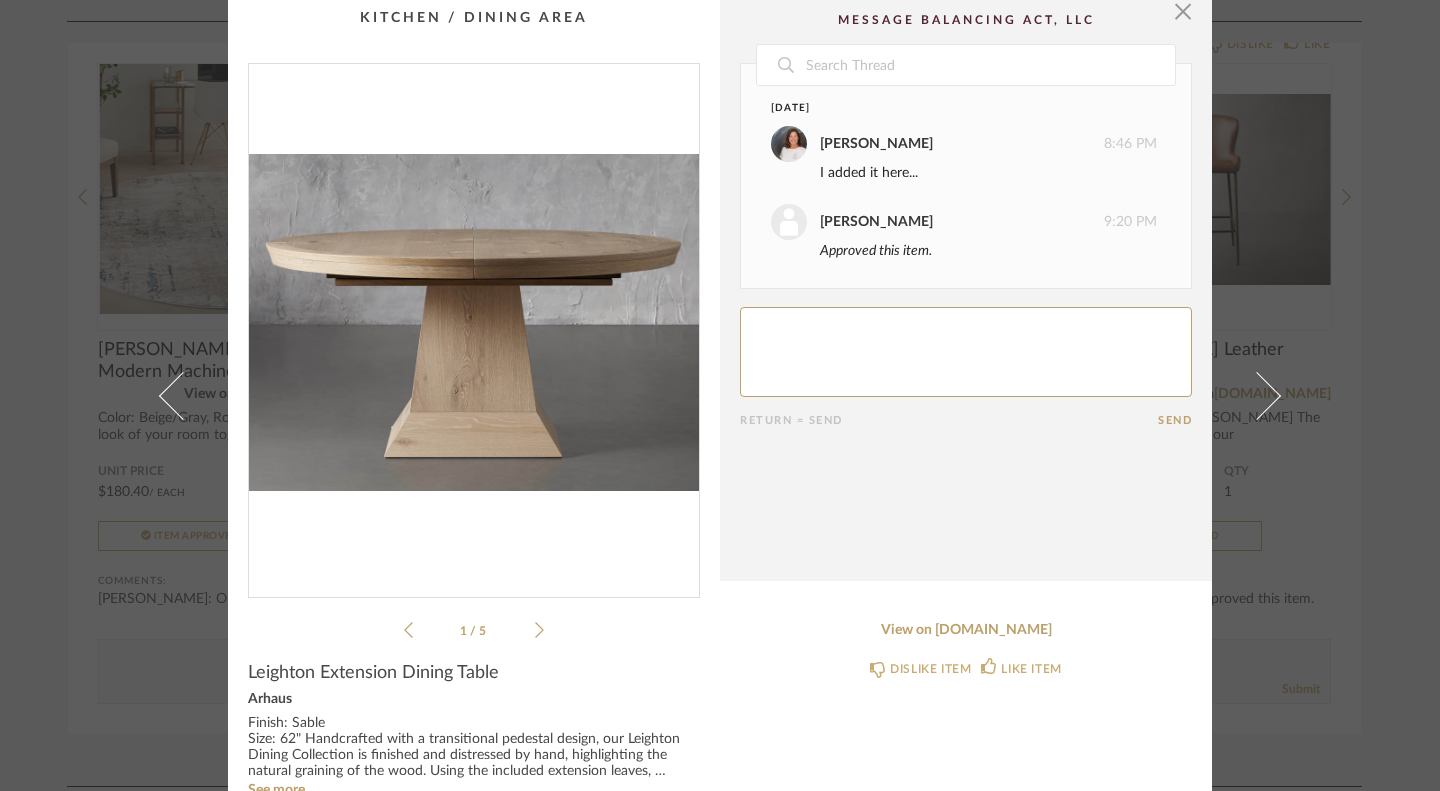 click at bounding box center (474, 322) 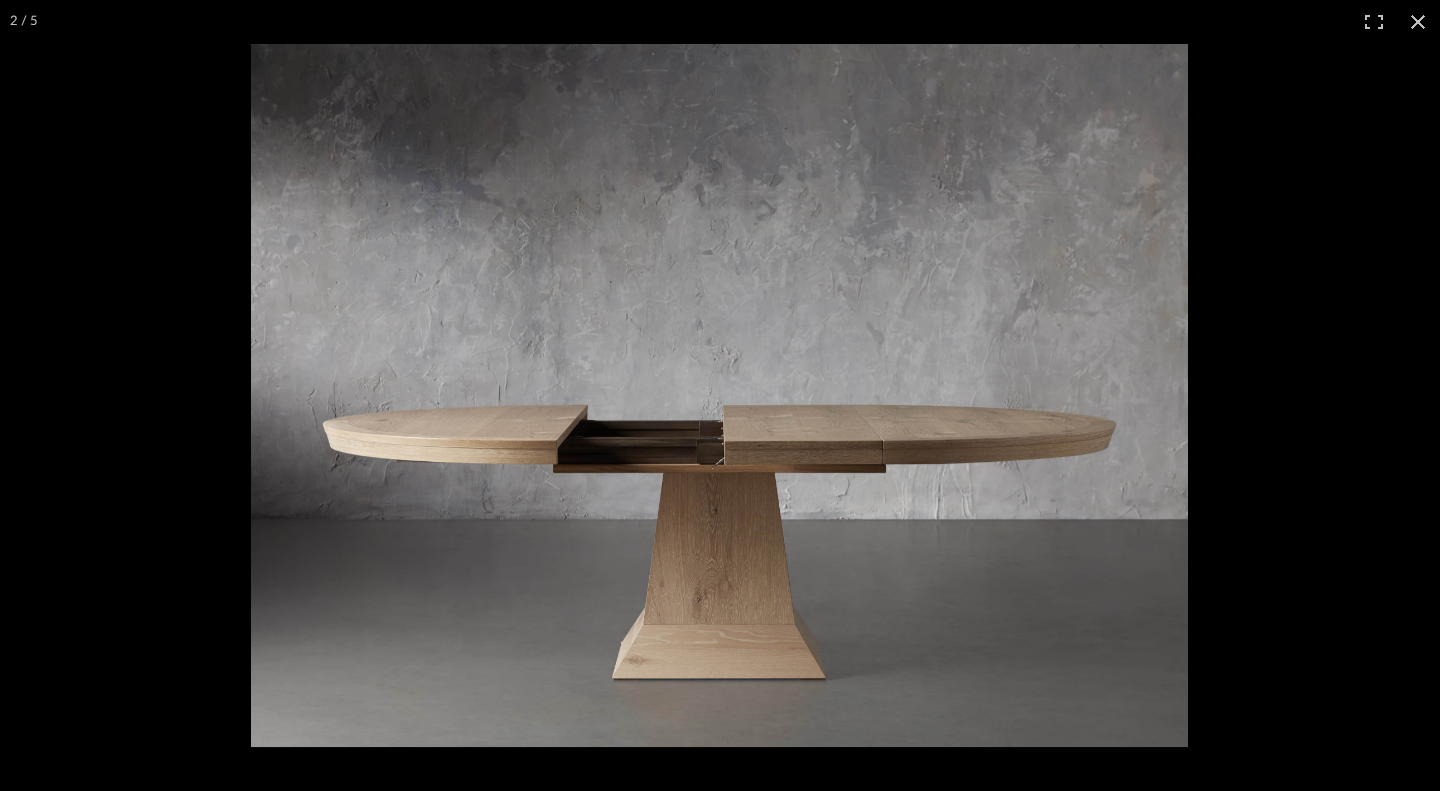 click on "× 1 / 5  Date  [DATE]  [PERSON_NAME]   8:46 PM  I added it here...  [PERSON_NAME]   9:20 PM  Approved this item.      Return = Send  Send  Leighton Extension Dining Table  Arhaus  Finish: Sable
Size: 62" Handcrafted with a transitional pedestal design, our Leighton Dining Collection is finished and distressed by hand, highlighting the natural graining of the wood. Using the included extension leaves, [PERSON_NAME] exclusive rack-and-pinion extension gear system allows the table’s surface to expand so more people can comfortably gather around to share food, spirits, and conversation. See more  Product Specifications  See more  Dimensions  30.25" Height x 62" Diameter  Unit Price  $3,360.00  / Each  QTY  1  Total Price   $3,360.00  Item Approved  View on [DOMAIN_NAME]  DISLIKE ITEM LIKE ITEM" at bounding box center [720, 395] 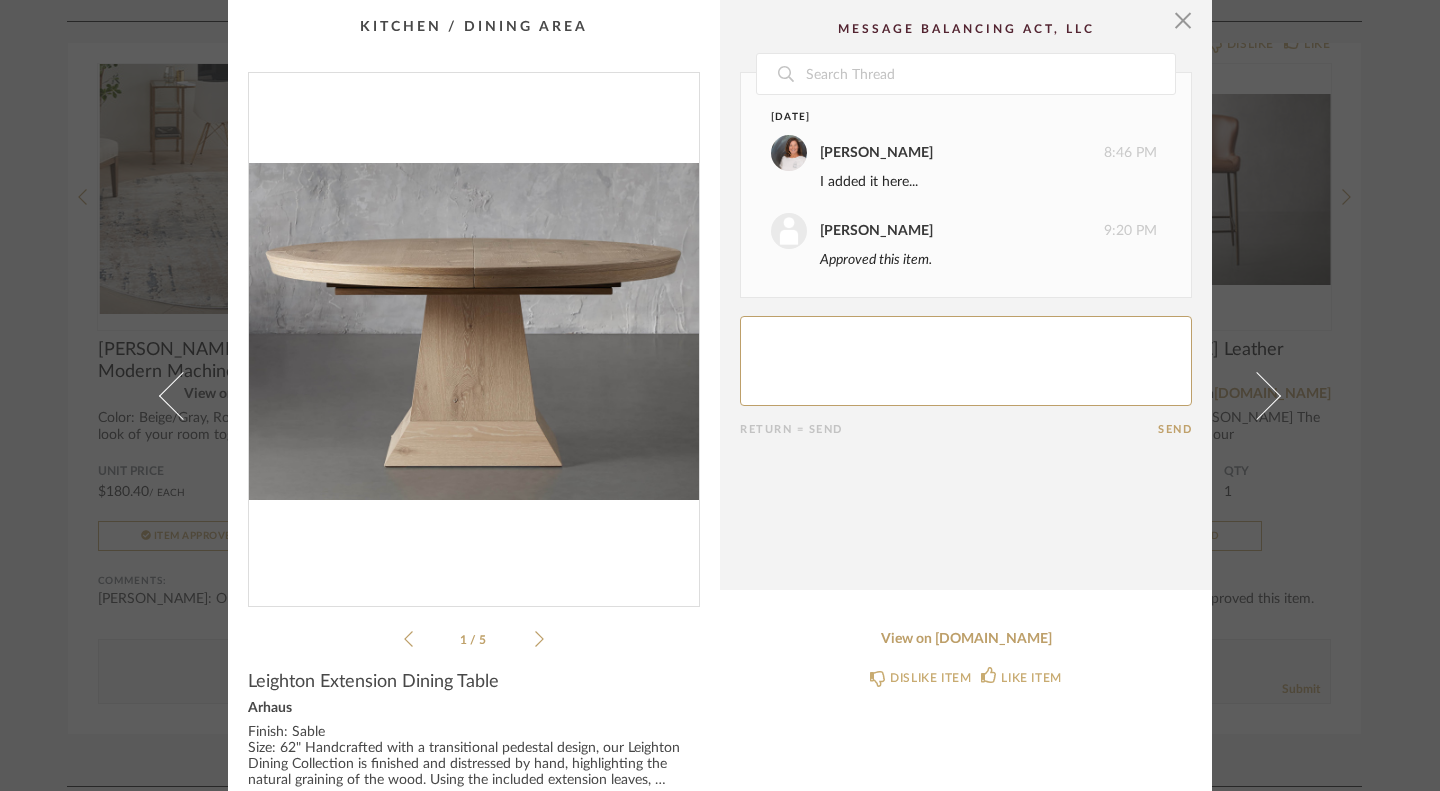 scroll, scrollTop: 8, scrollLeft: 0, axis: vertical 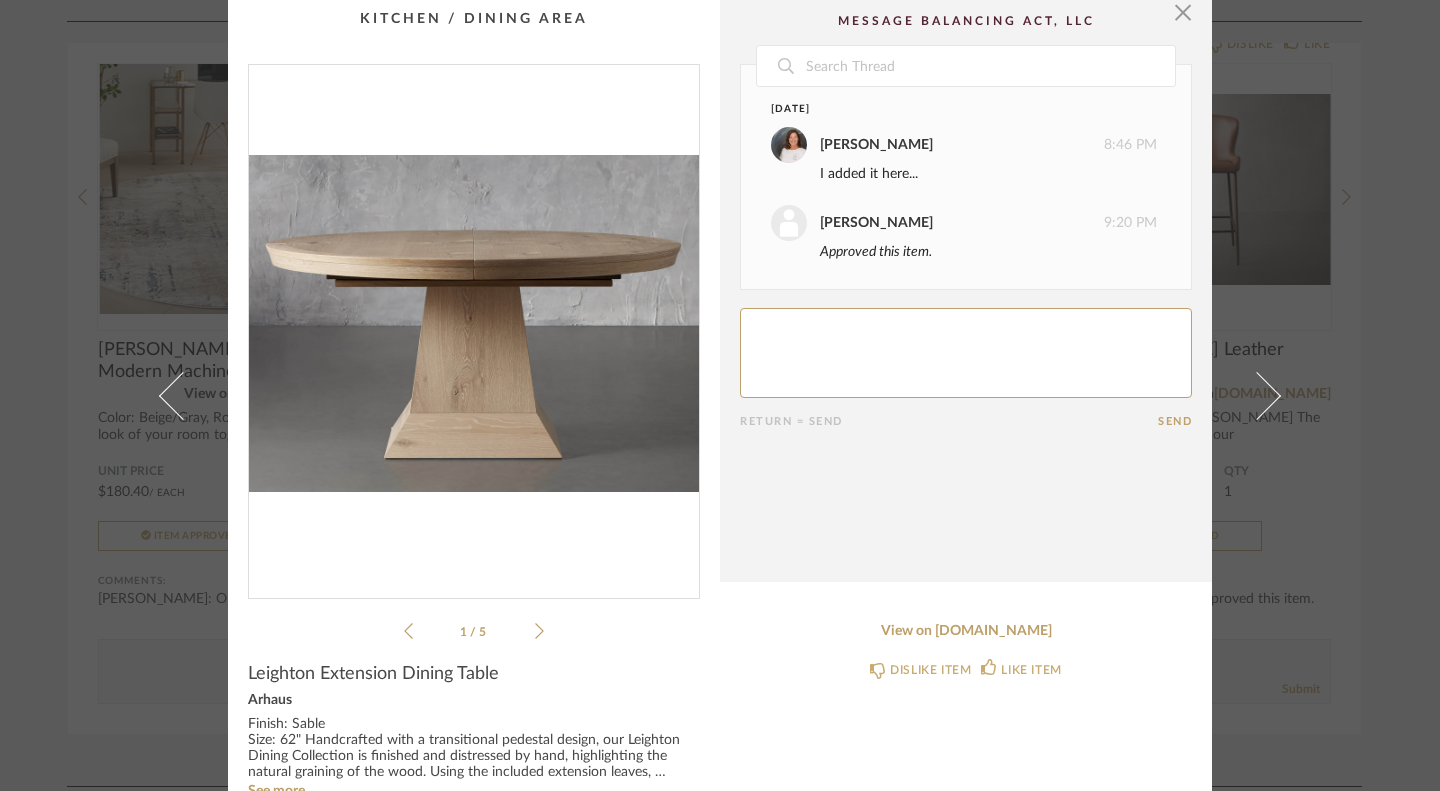click on "Date  [DATE]  [PERSON_NAME]   8:46 PM  I added it here...  [PERSON_NAME]   9:20 PM  Approved this item.      Return = Send  Send" 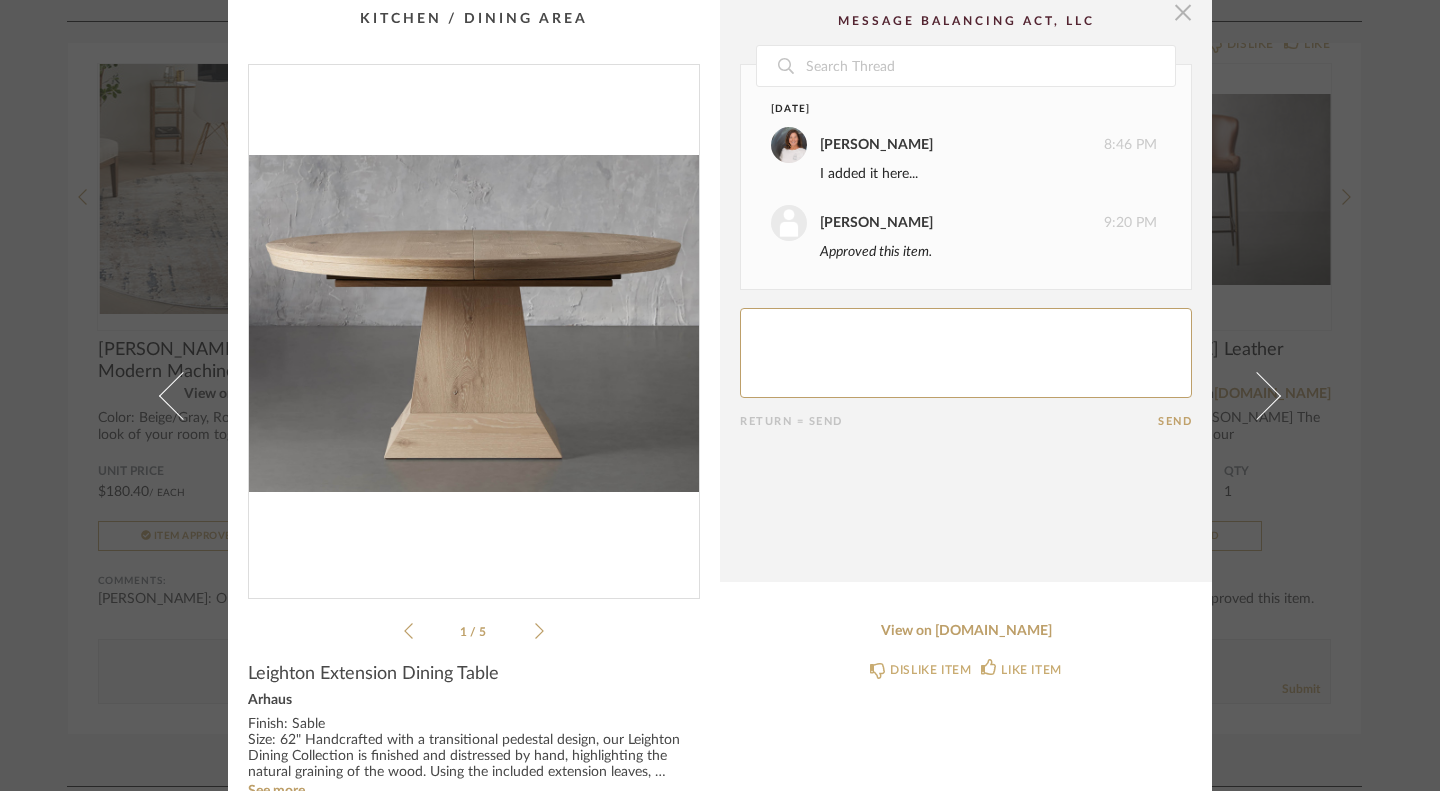 click at bounding box center [1183, 12] 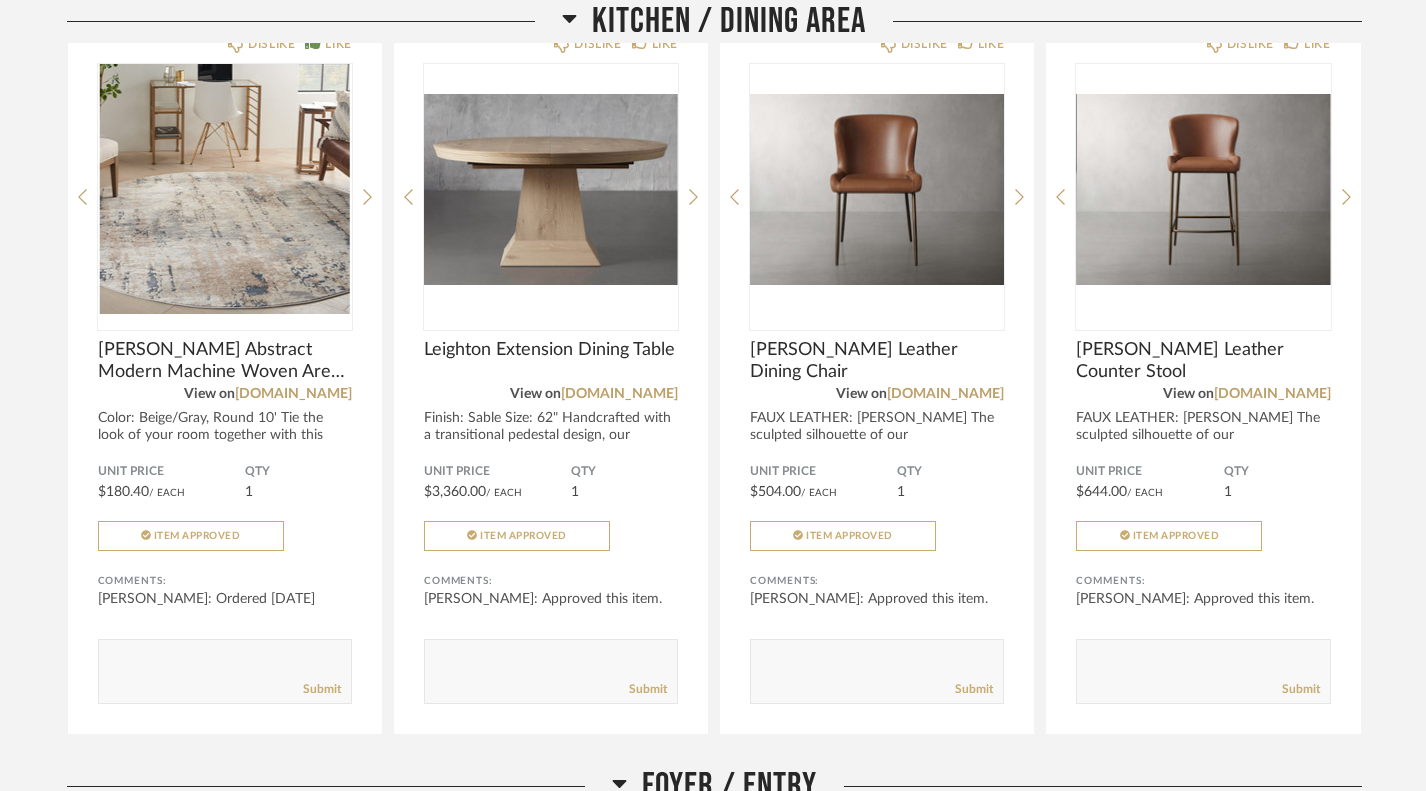 scroll, scrollTop: 361, scrollLeft: 0, axis: vertical 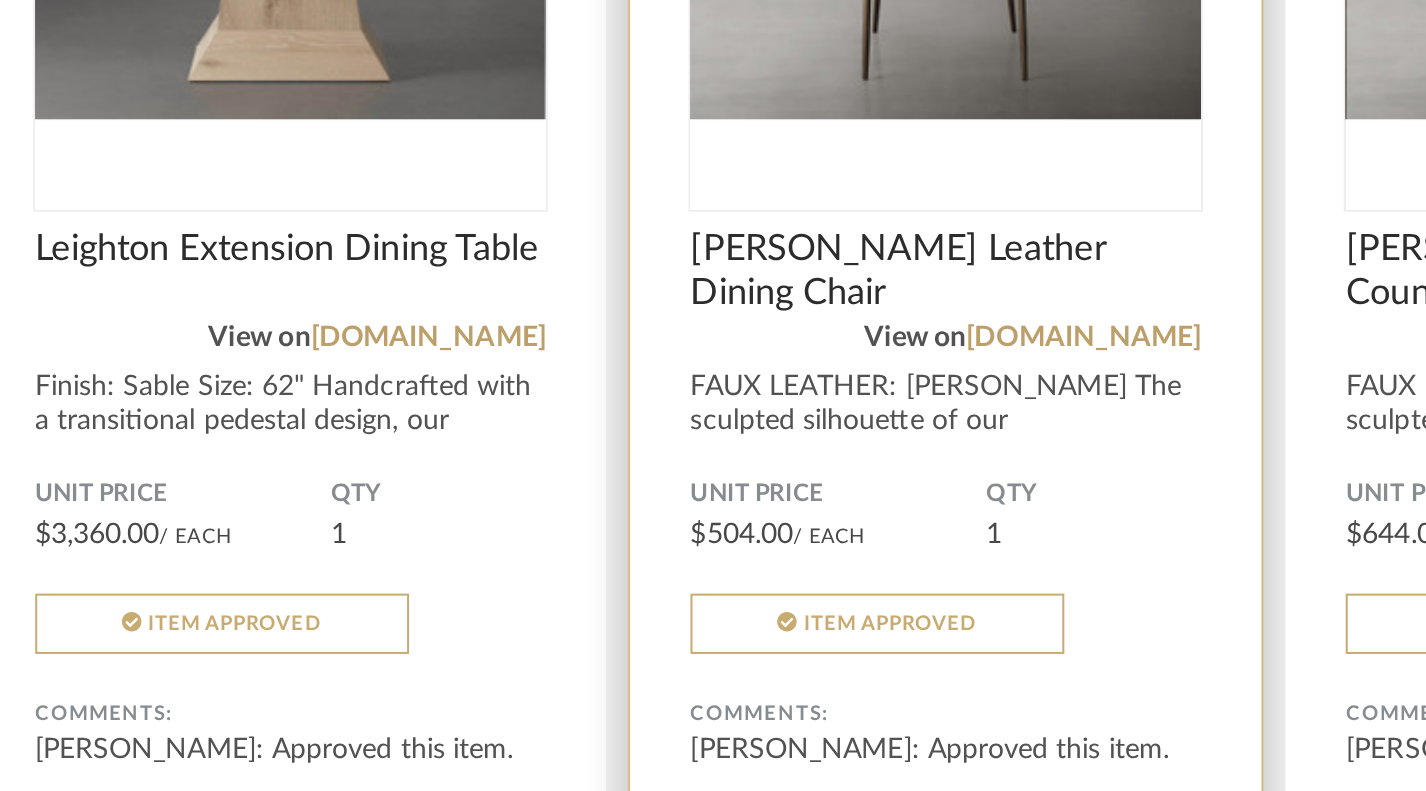 click on "Item Approved" 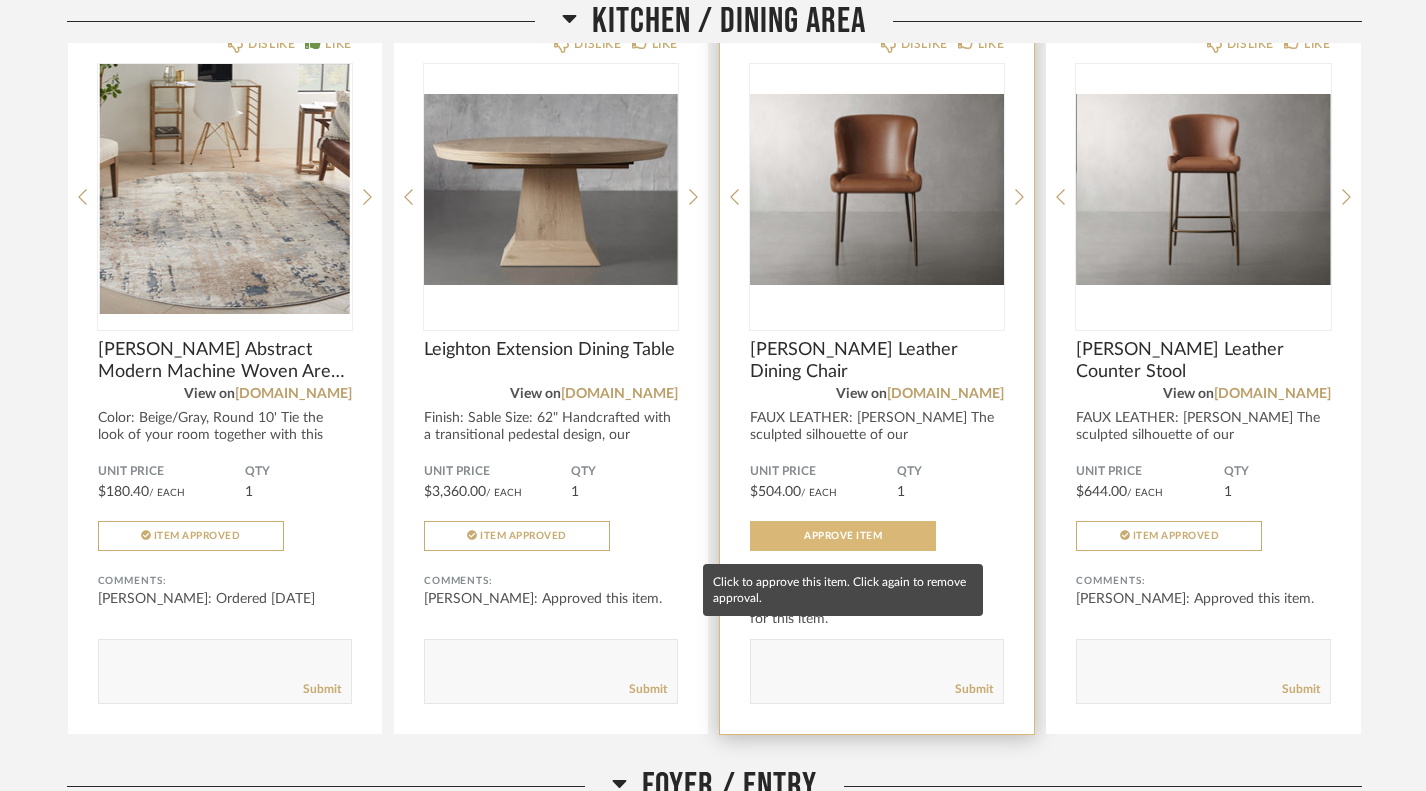 scroll, scrollTop: 342, scrollLeft: 0, axis: vertical 